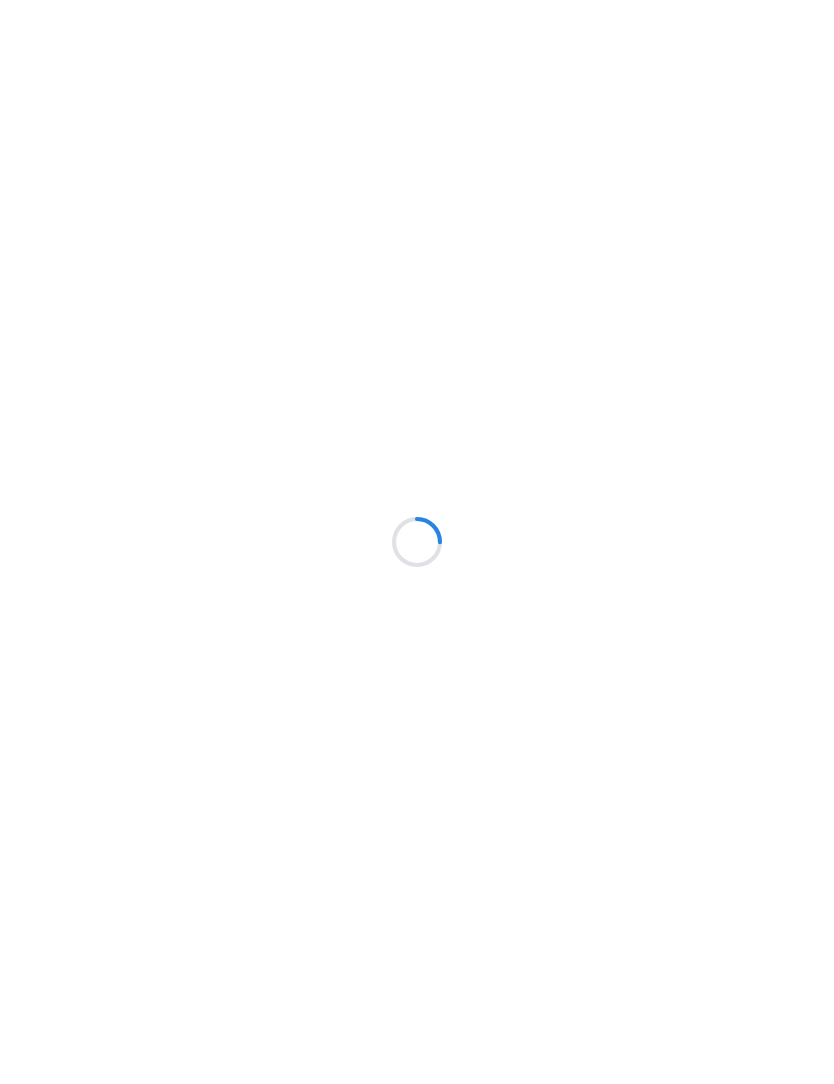 scroll, scrollTop: 0, scrollLeft: 0, axis: both 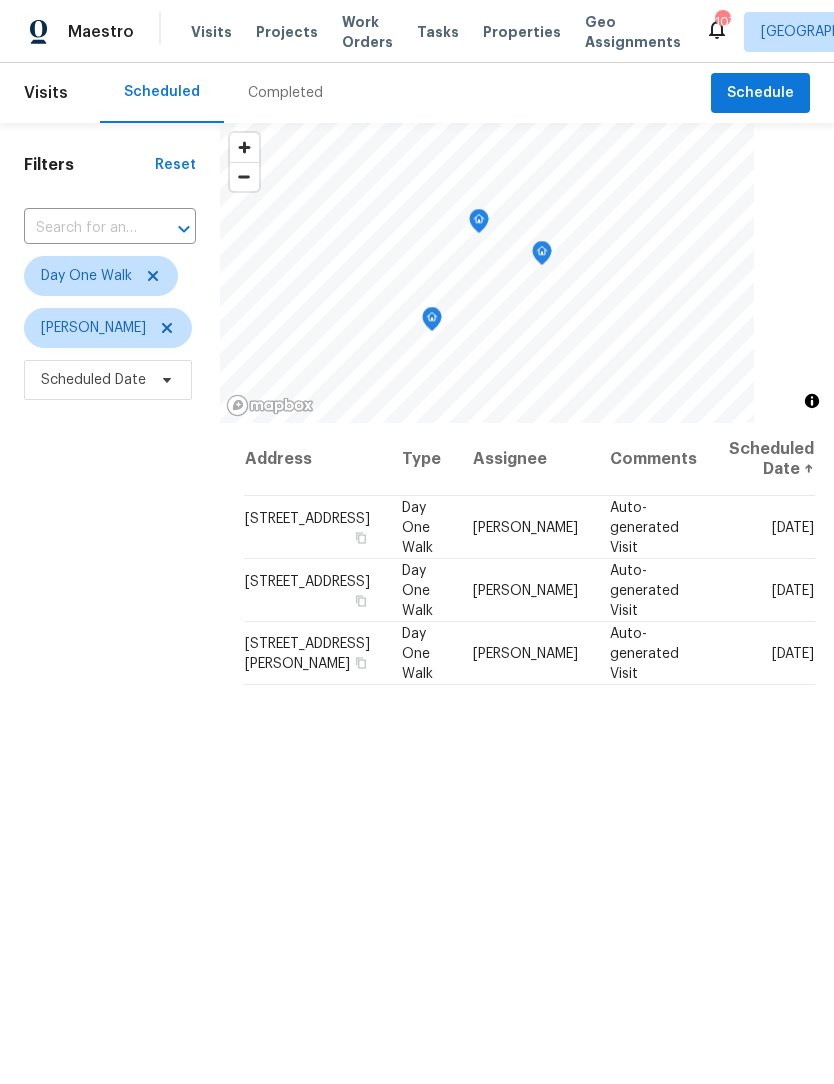 click on "Work Orders" at bounding box center (367, 32) 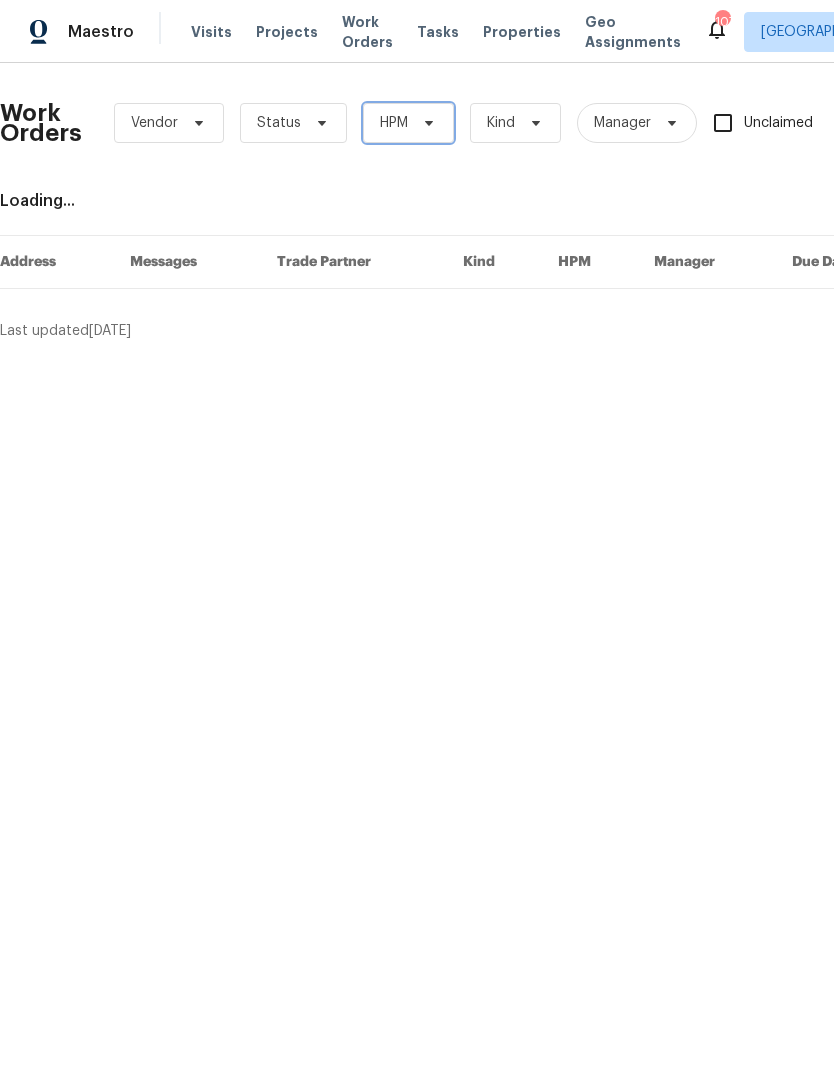 click on "HPM" at bounding box center [408, 123] 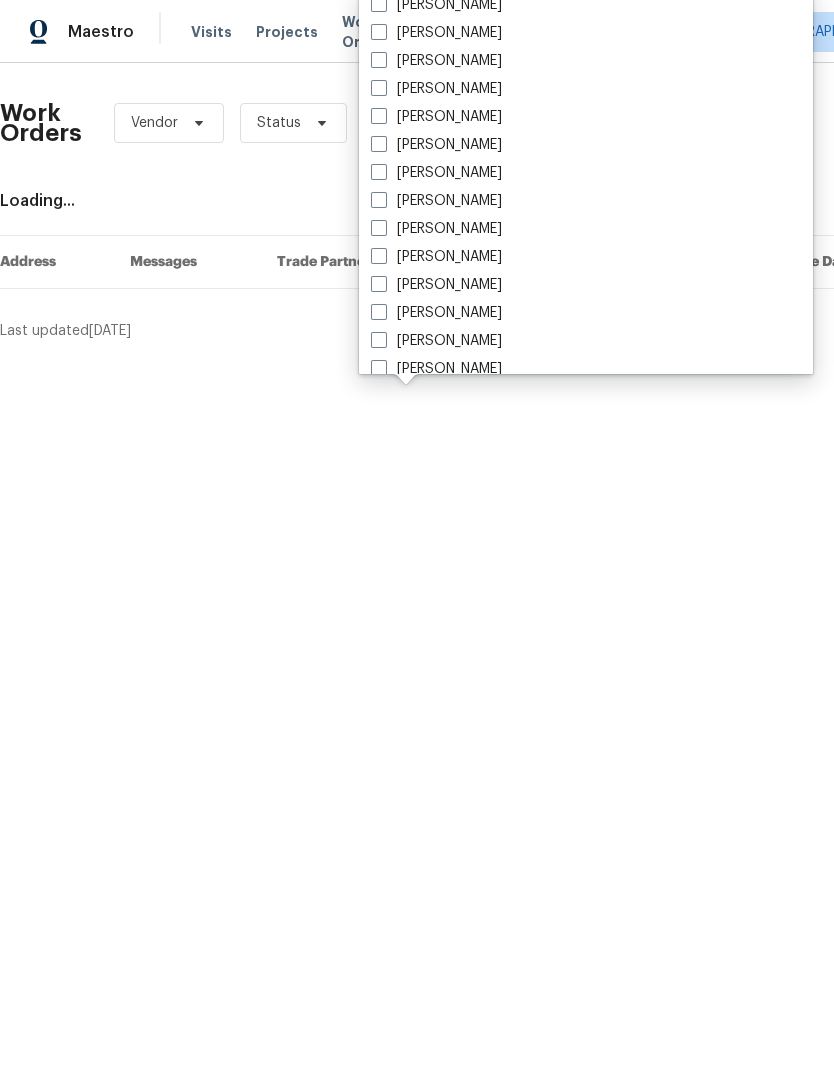 scroll, scrollTop: 1359, scrollLeft: 0, axis: vertical 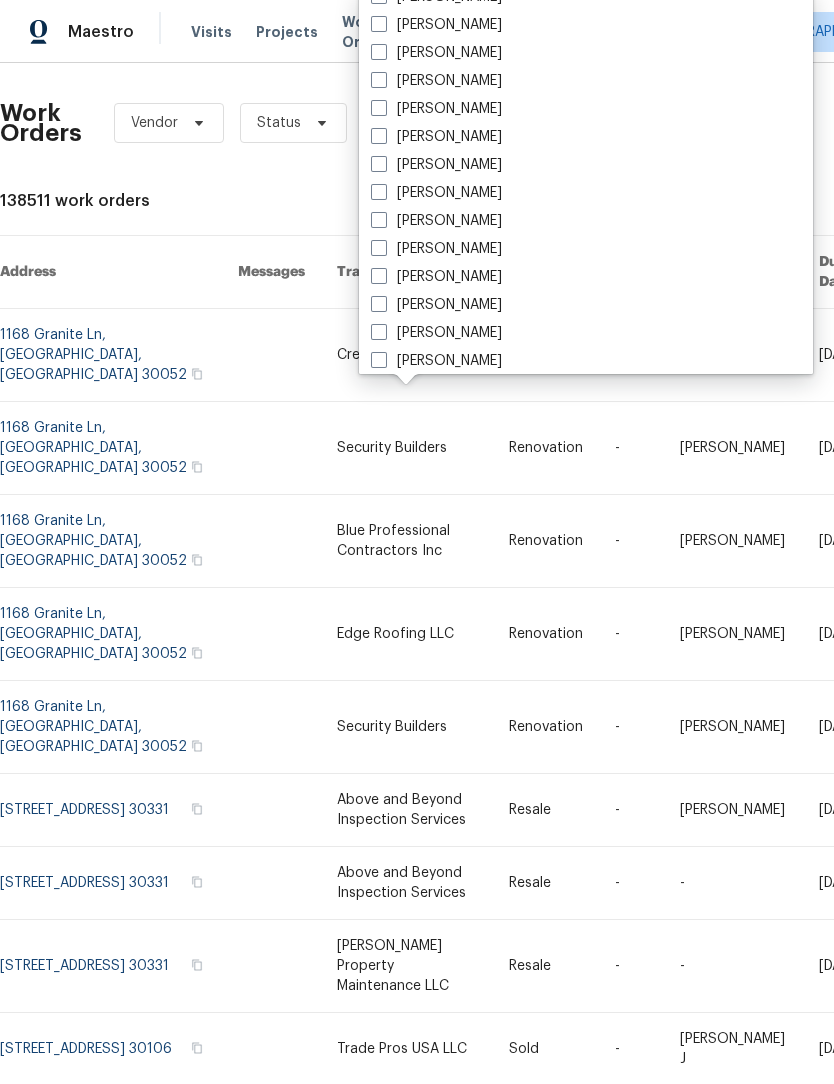 click at bounding box center [379, 108] 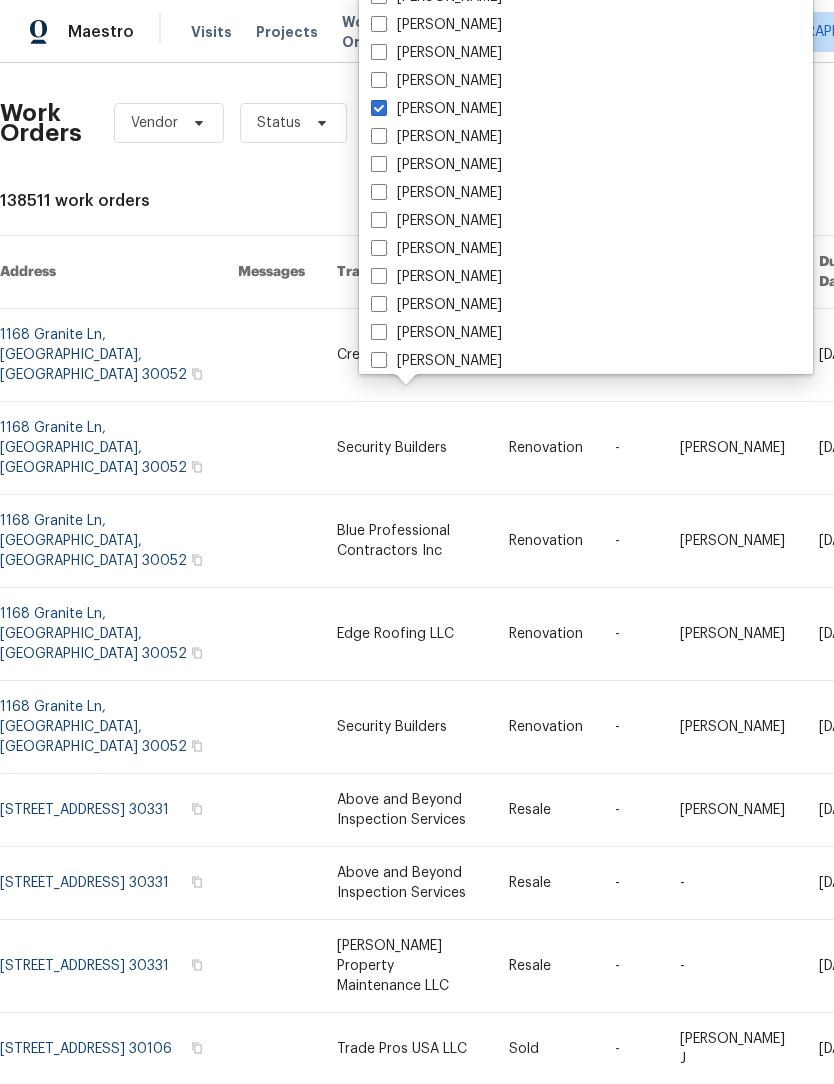 checkbox on "true" 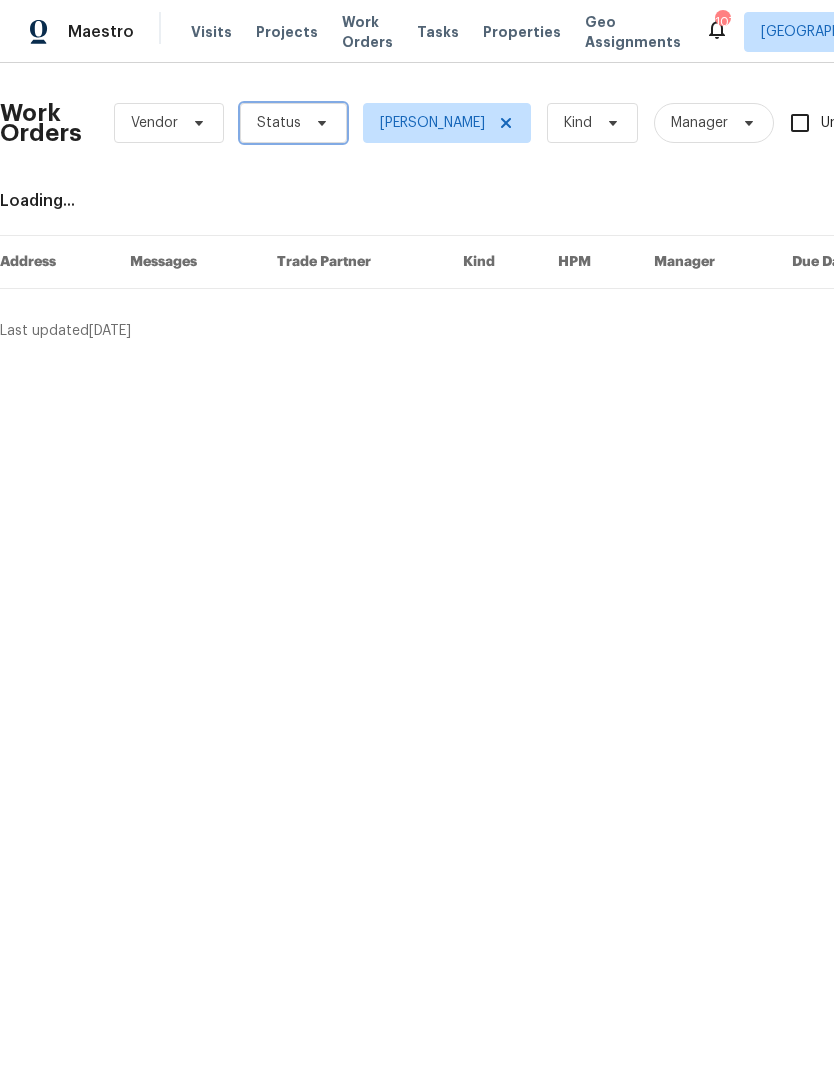 click on "Status" at bounding box center [293, 123] 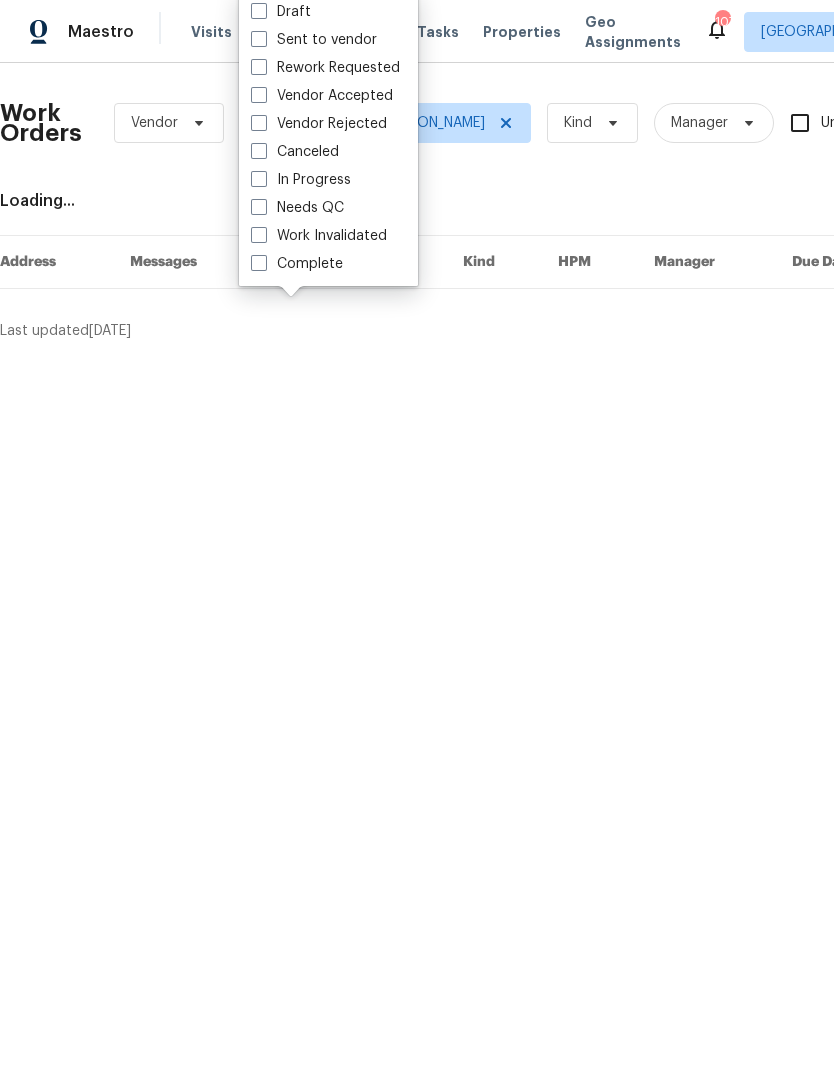 click on "Needs QC" at bounding box center [297, 208] 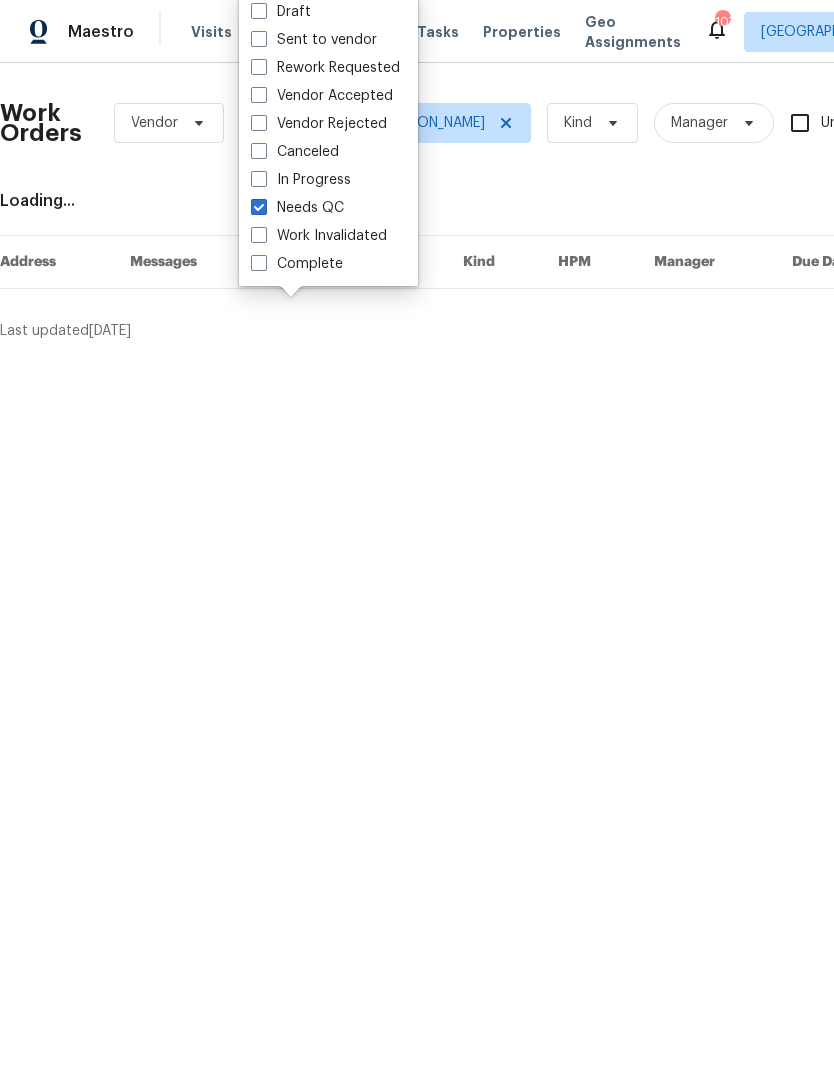 checkbox on "true" 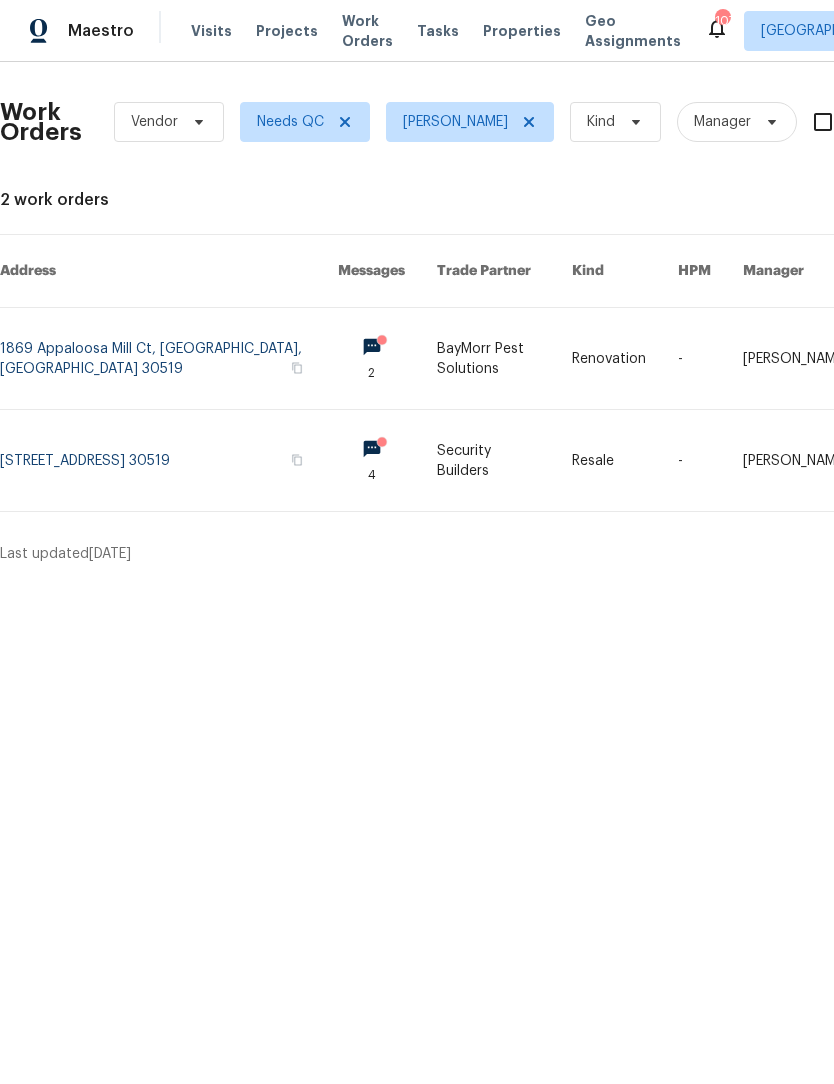 click at bounding box center (504, 359) 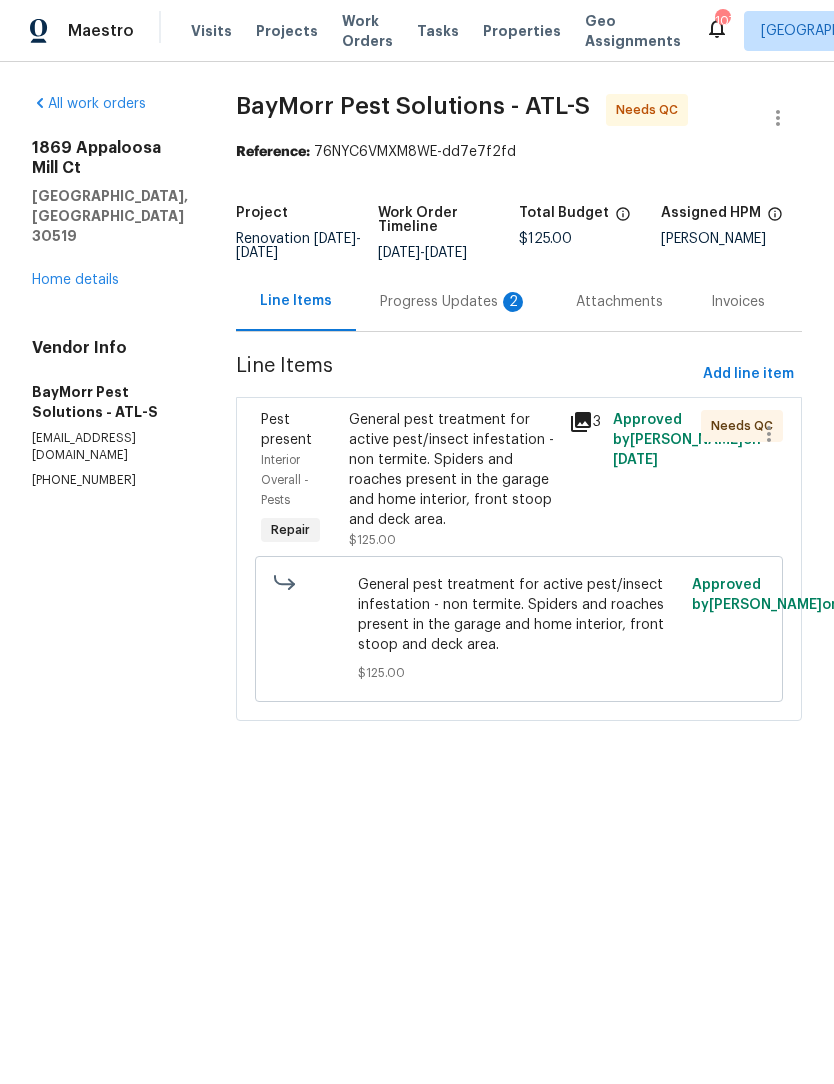click on "Progress Updates 2" at bounding box center [454, 302] 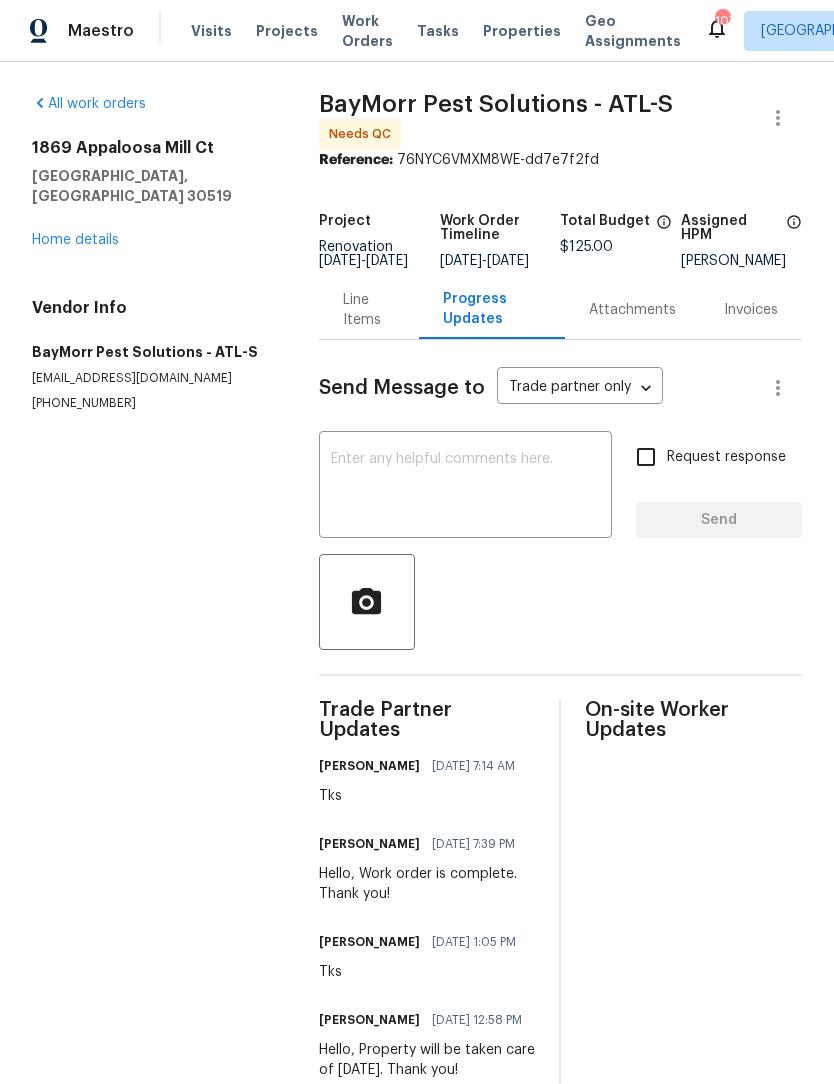 scroll, scrollTop: 1, scrollLeft: 0, axis: vertical 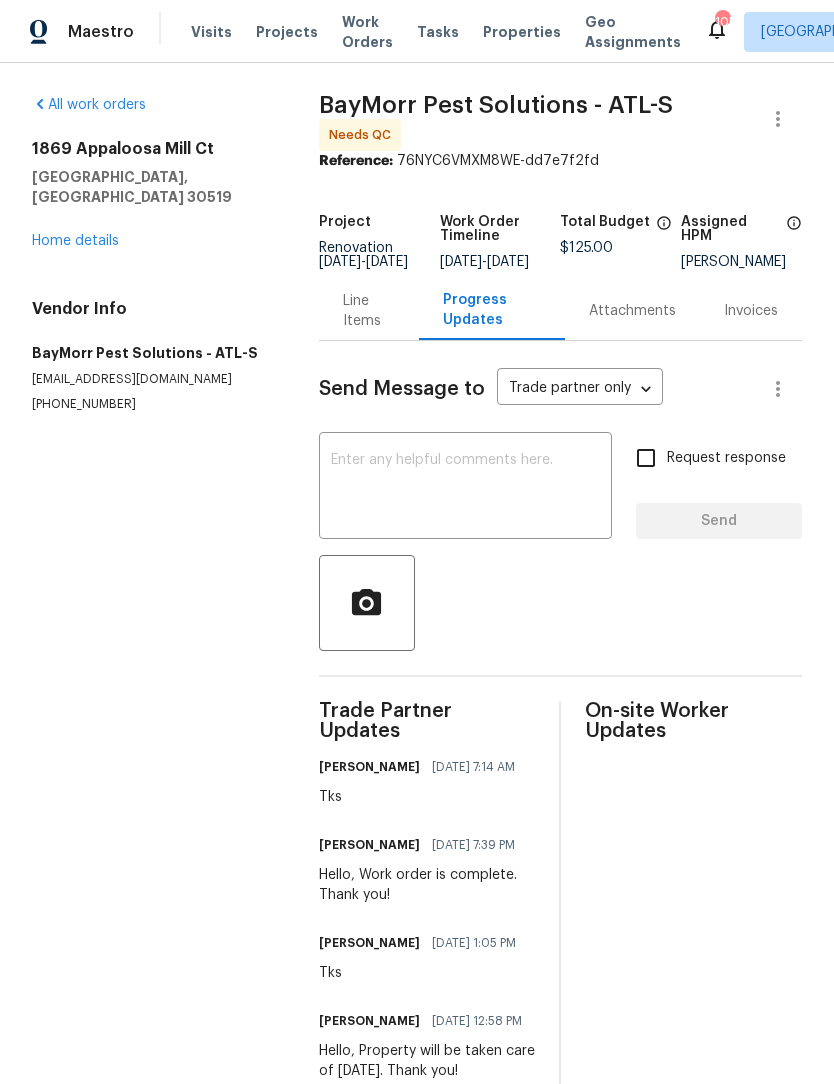 click on "Line Items" at bounding box center (369, 311) 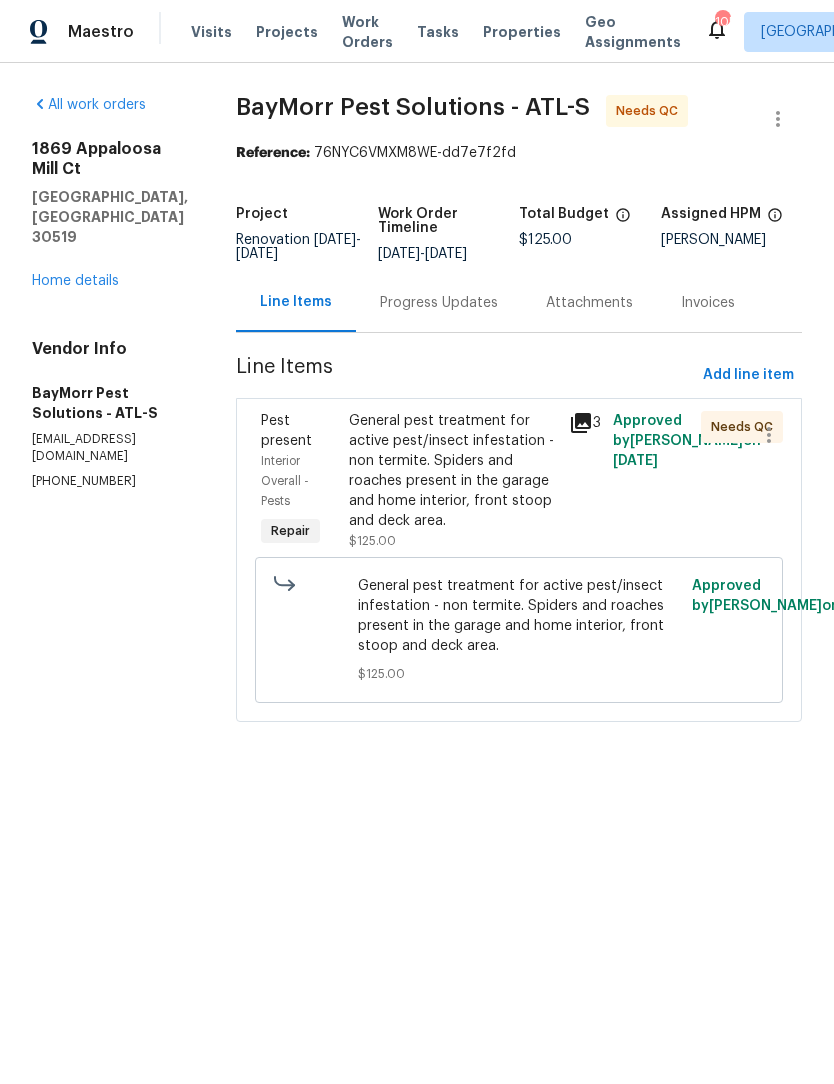 scroll, scrollTop: 0, scrollLeft: 0, axis: both 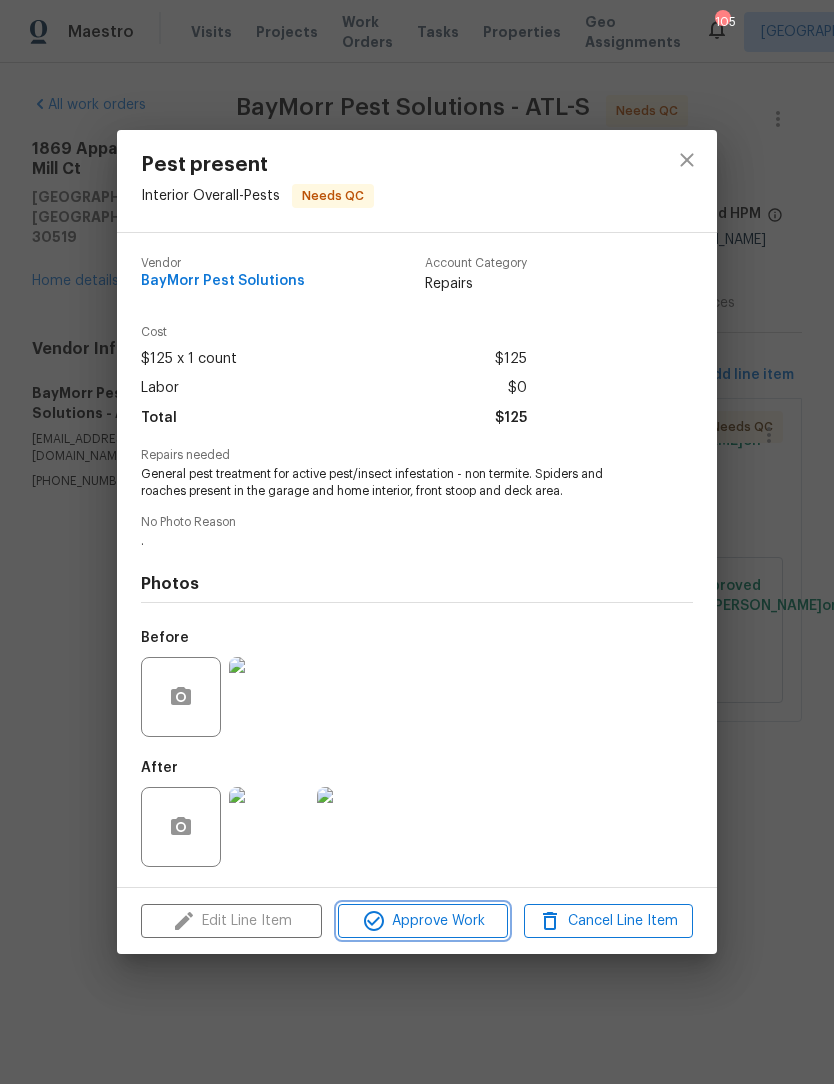 click on "Approve Work" at bounding box center (422, 921) 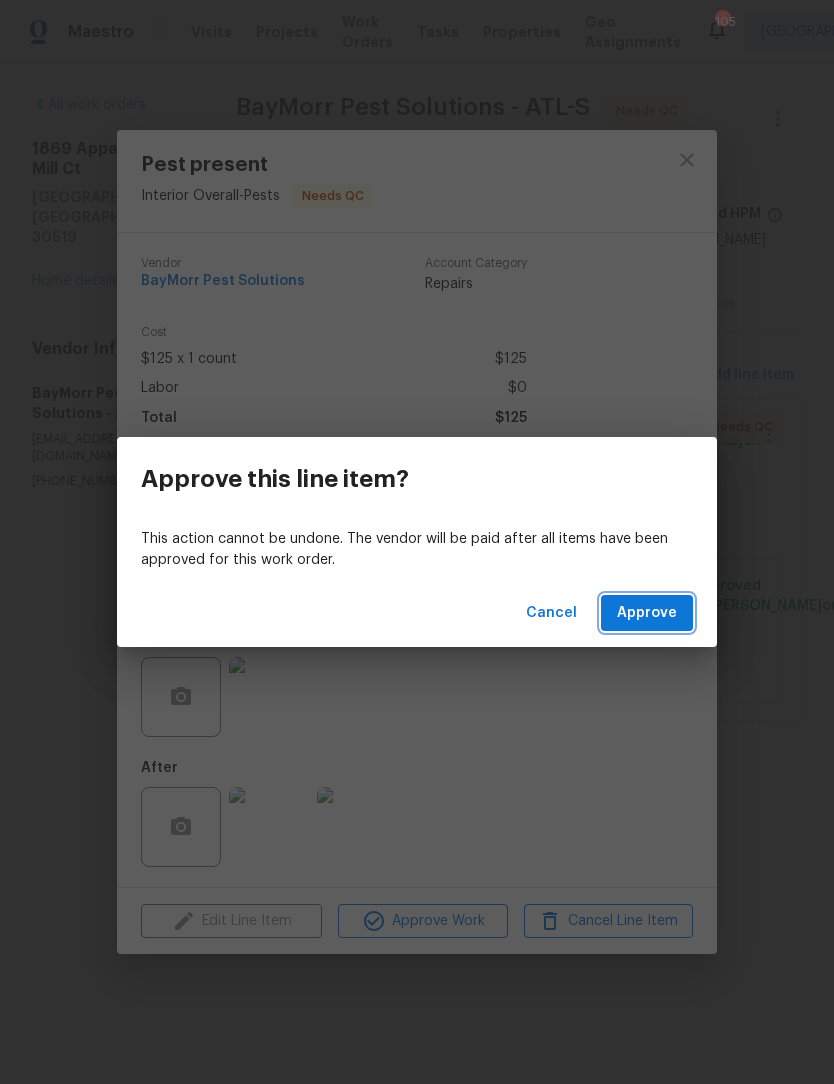click on "Approve" at bounding box center [647, 613] 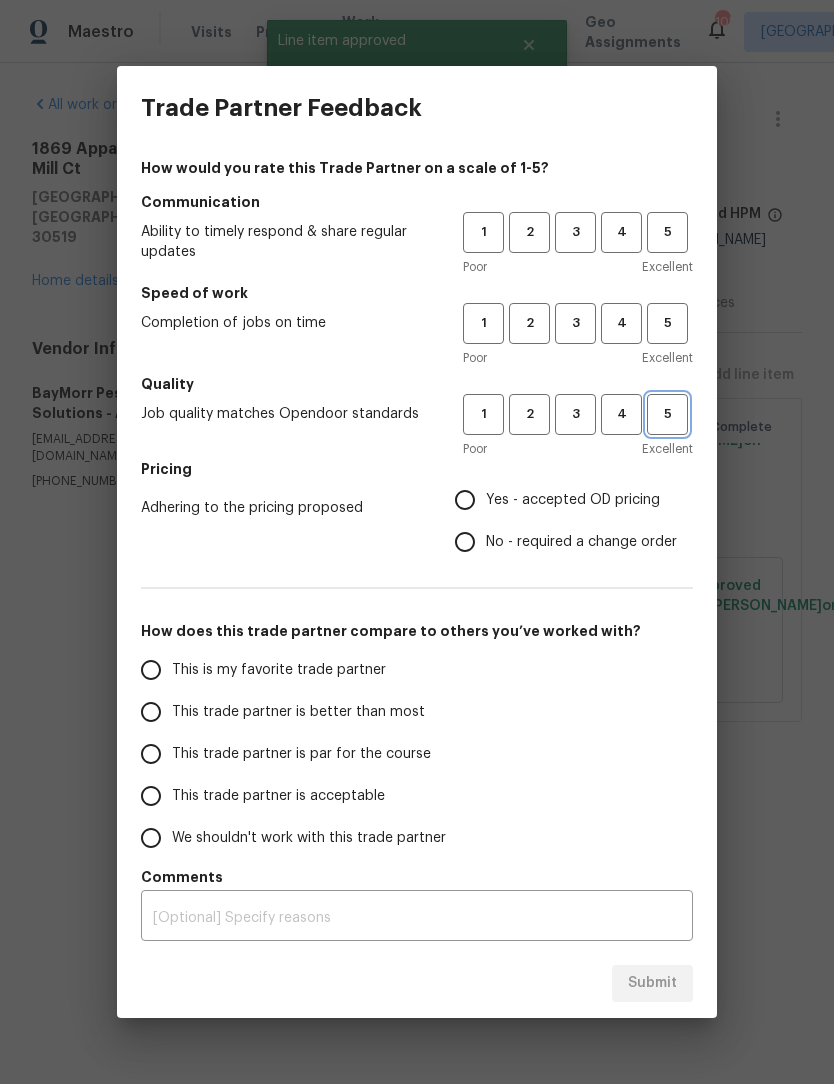 click on "5" at bounding box center (667, 414) 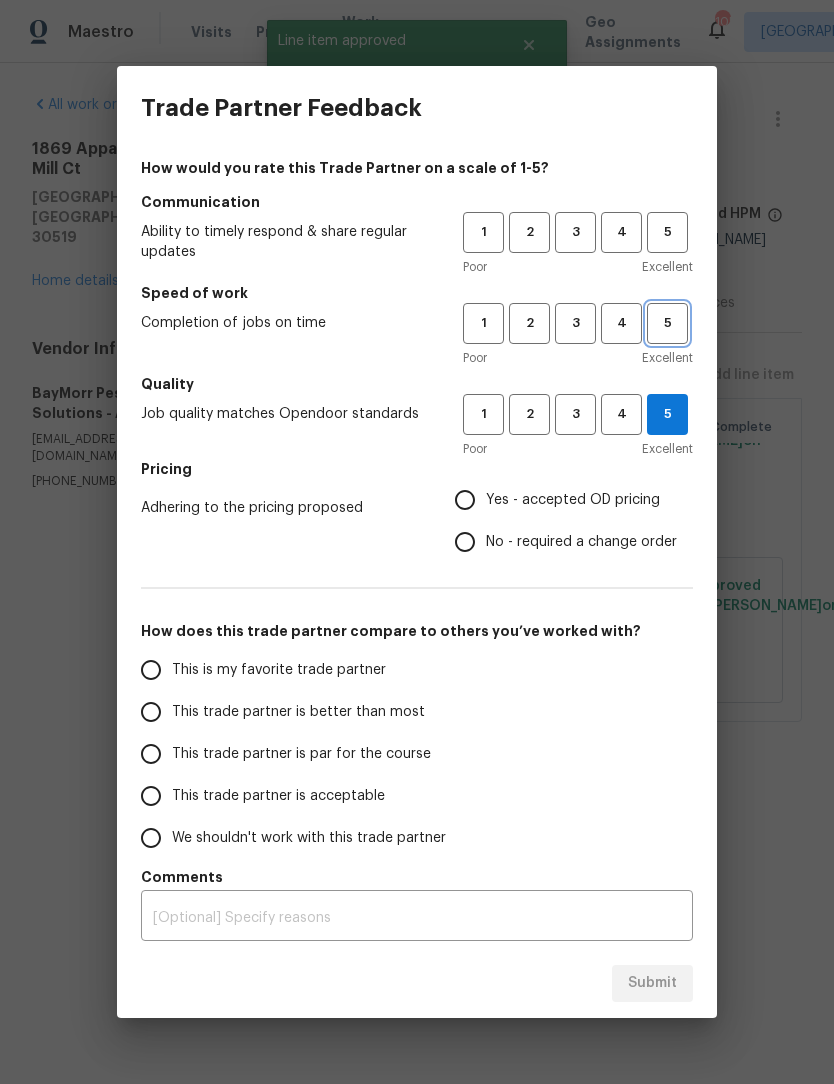 click on "5" at bounding box center [667, 323] 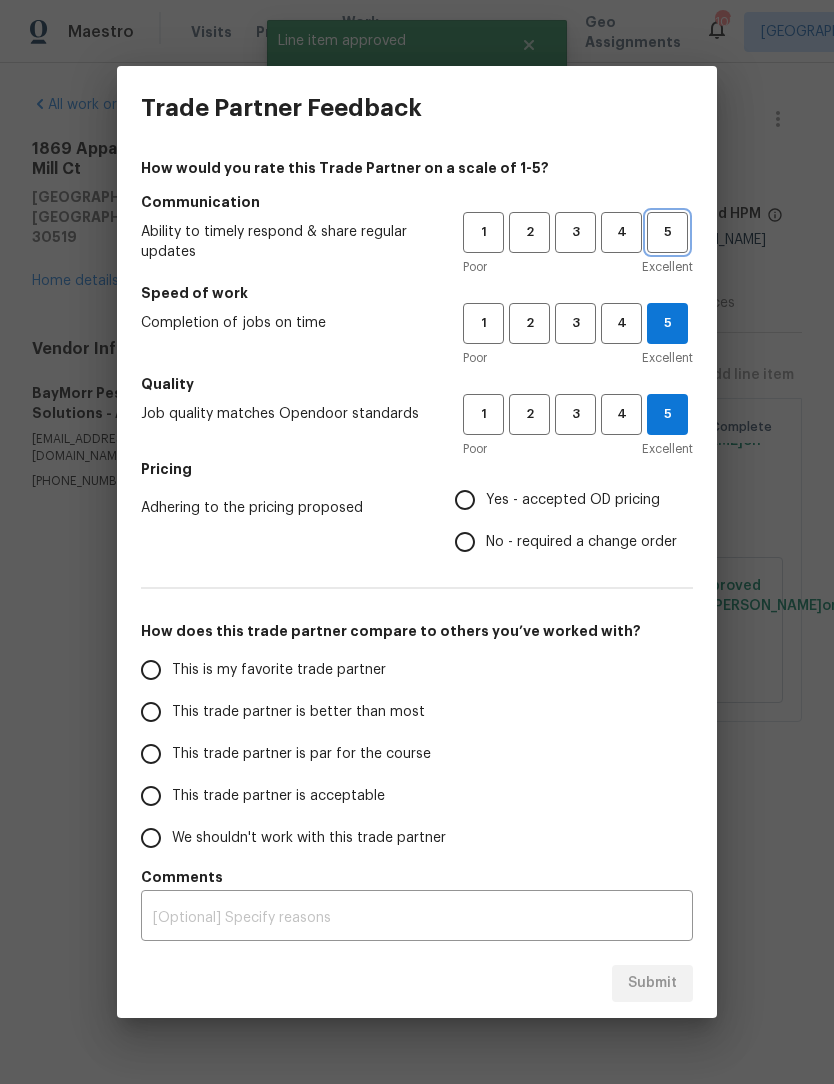 click on "5" at bounding box center (667, 232) 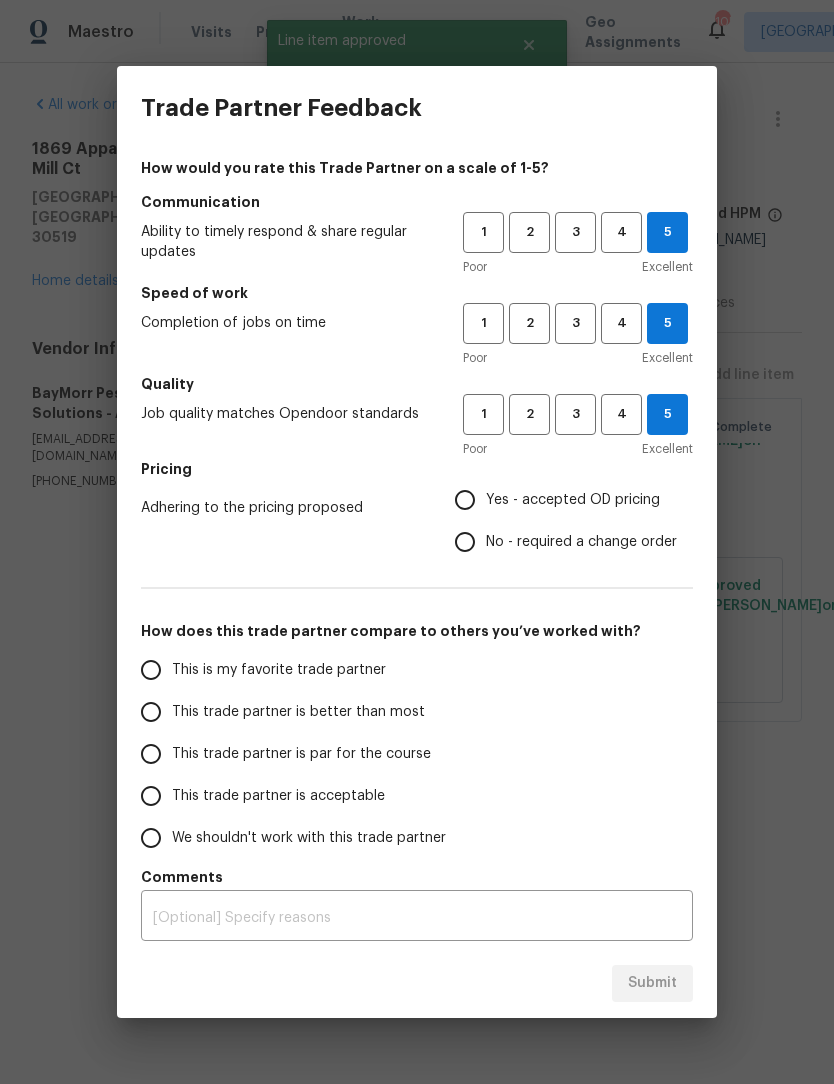 click on "No - required a change order" at bounding box center (465, 542) 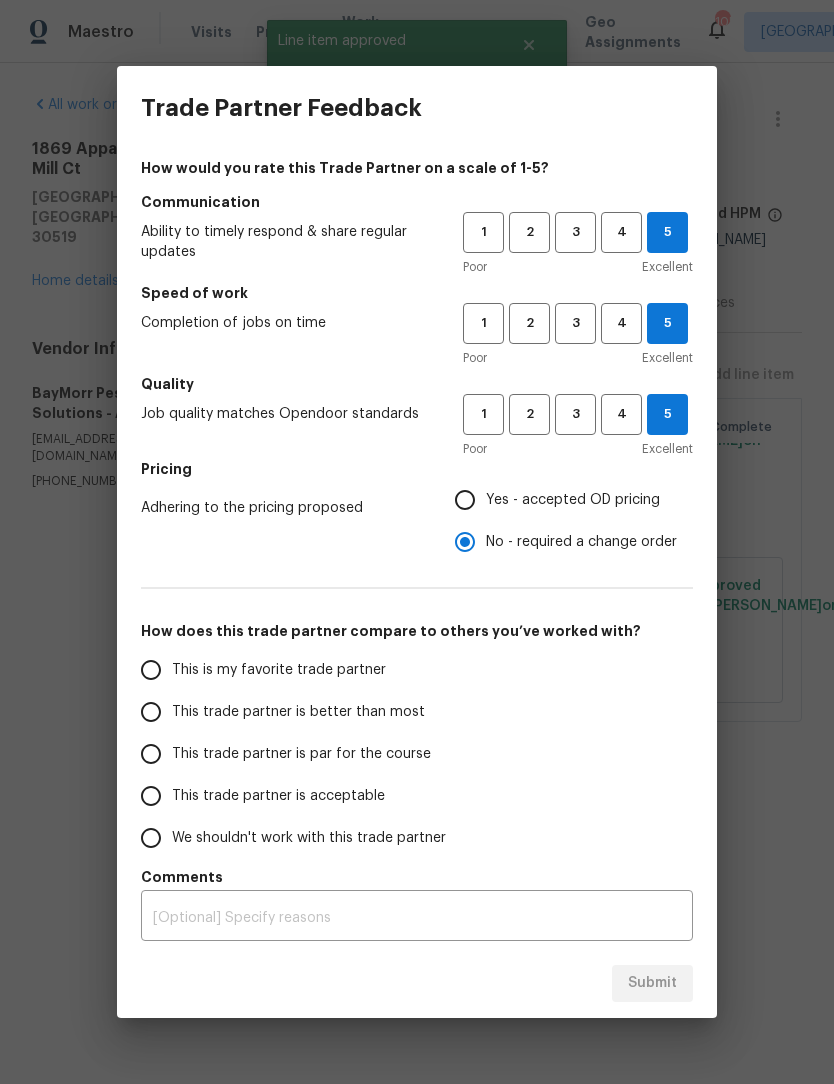 click on "This is my favorite trade partner" at bounding box center [151, 670] 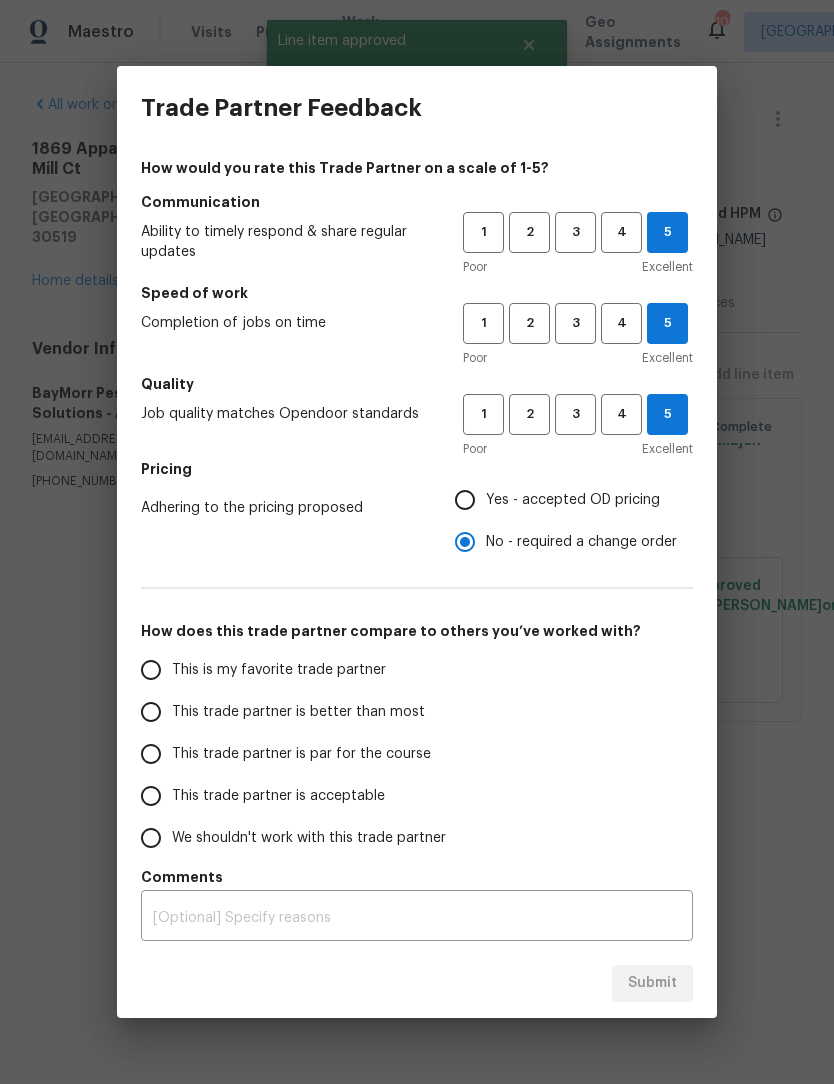 radio on "false" 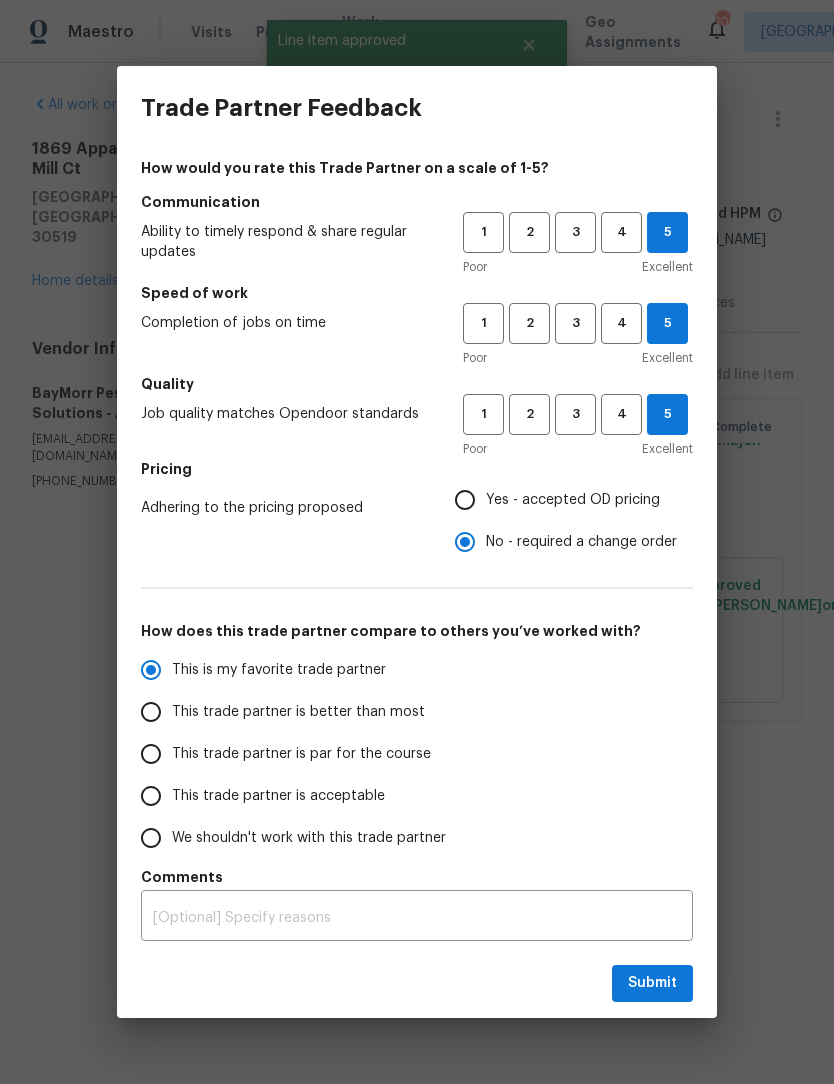 click on "Yes - accepted OD pricing" at bounding box center (465, 500) 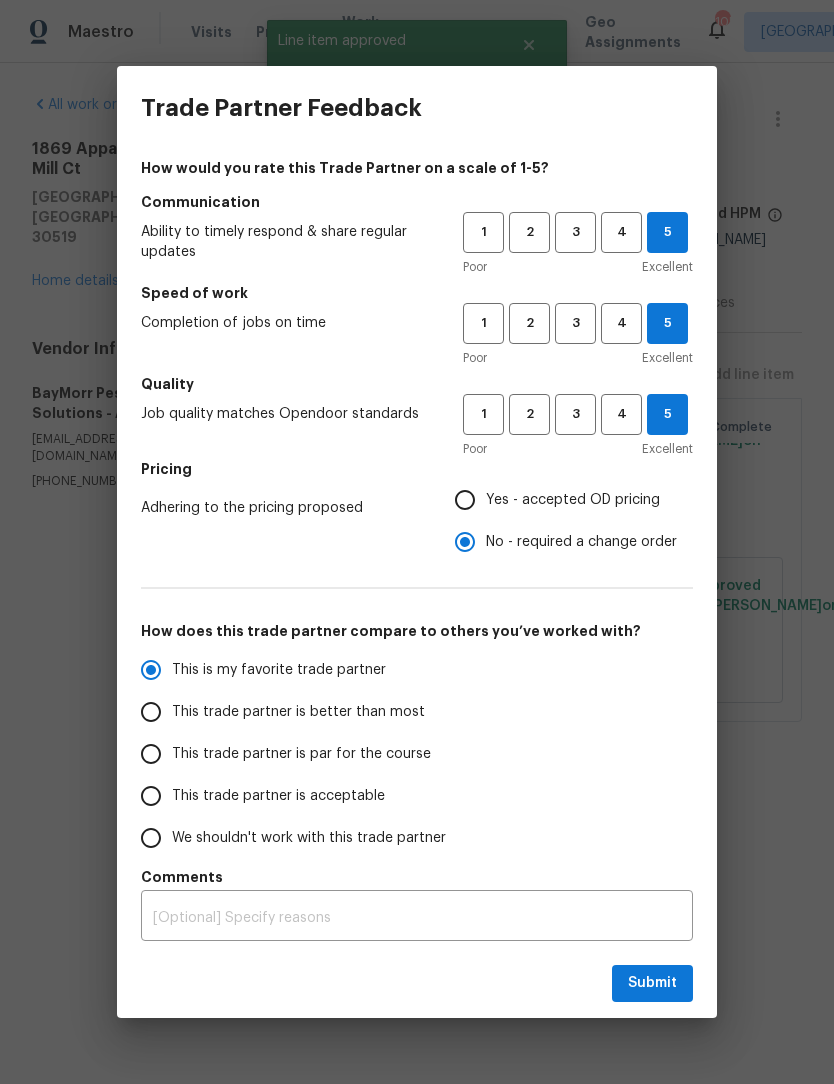 radio on "false" 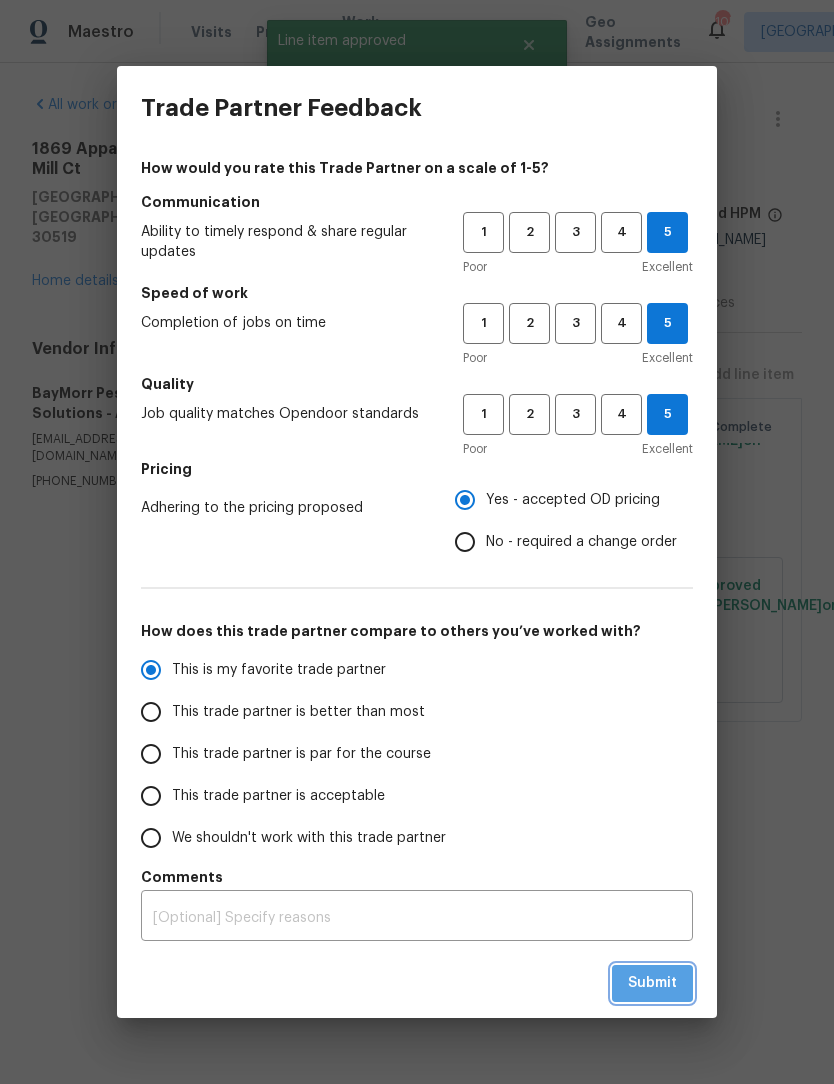 click on "Submit" at bounding box center (652, 983) 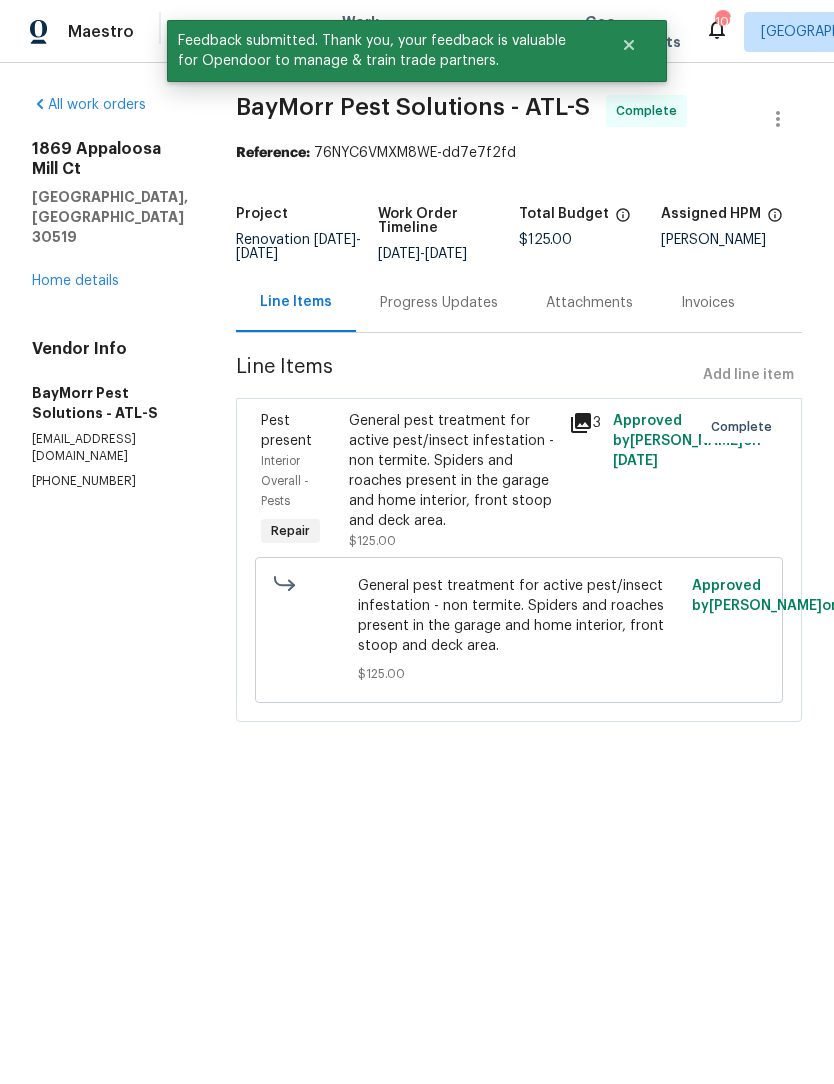 click on "Progress Updates" at bounding box center [439, 303] 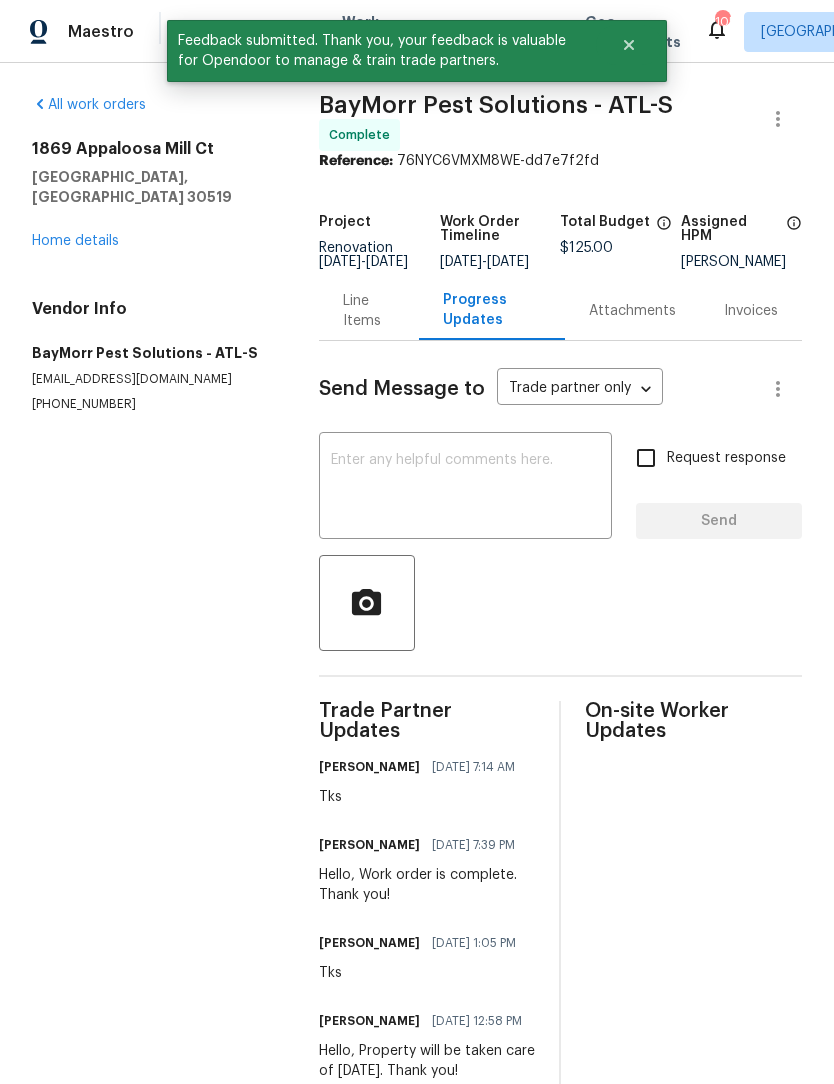 click on "x ​" at bounding box center (465, 488) 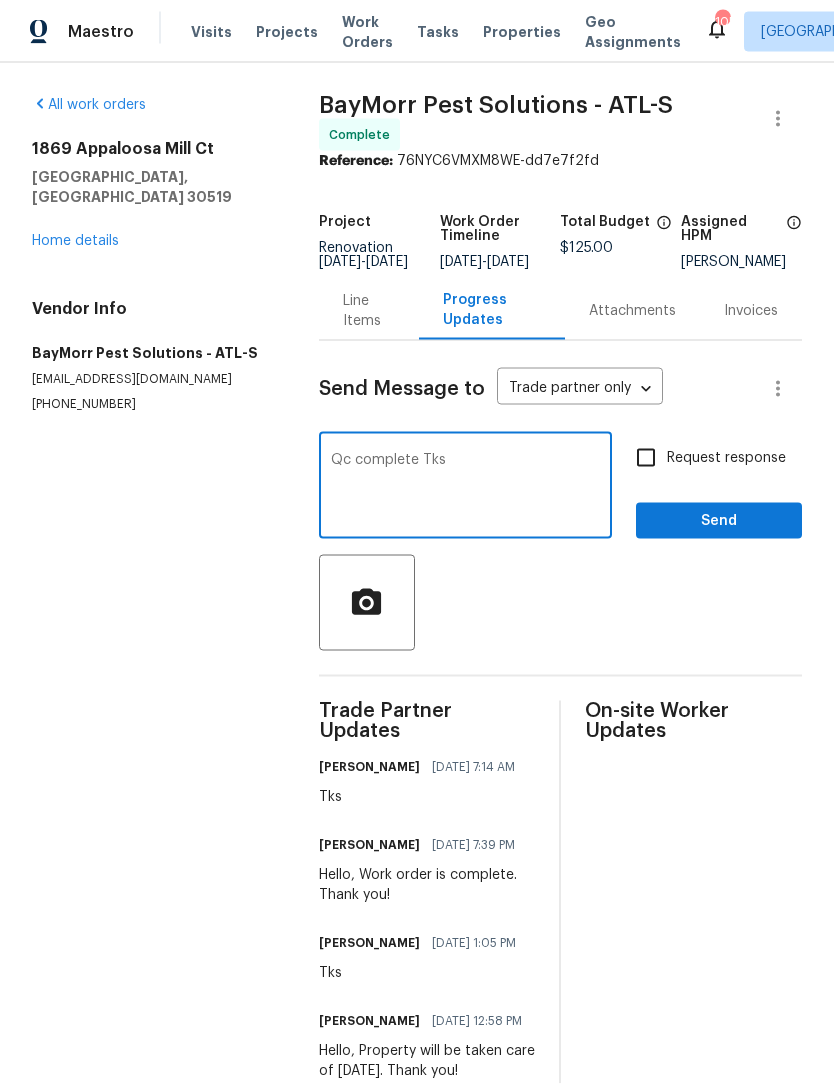 type on "Qc complete Tks" 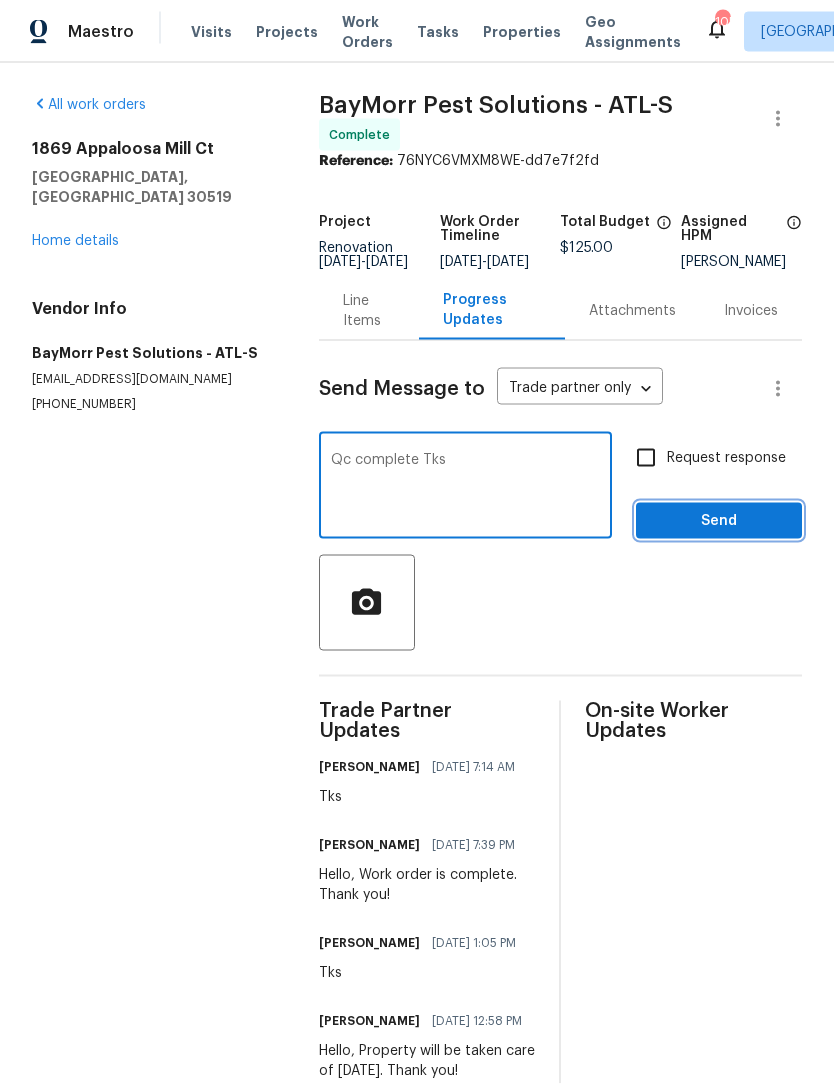click on "Send" at bounding box center [719, 521] 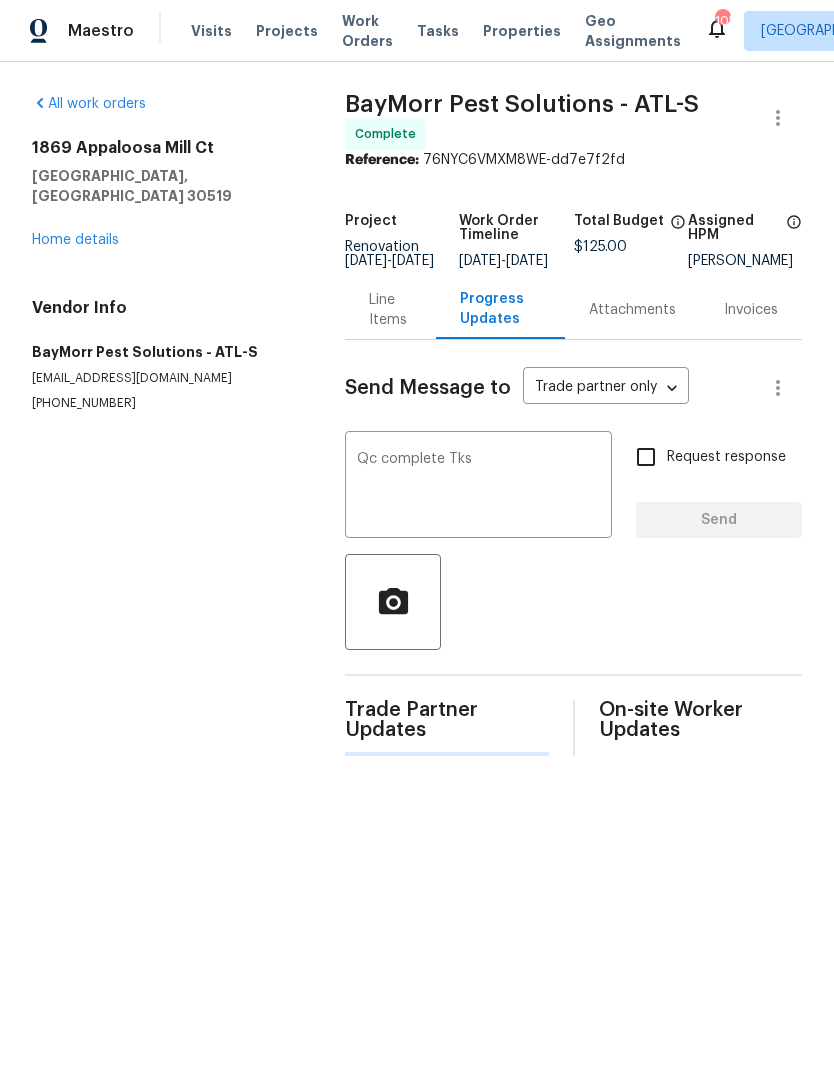 scroll, scrollTop: 1, scrollLeft: 0, axis: vertical 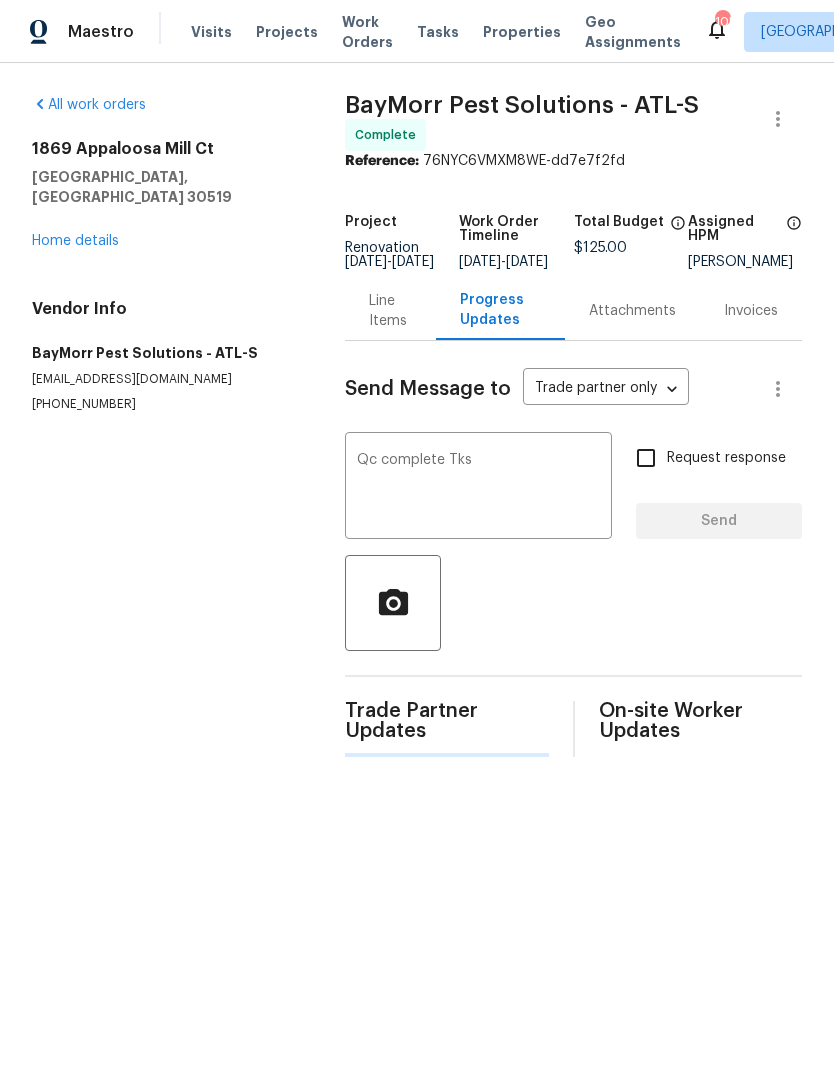 type 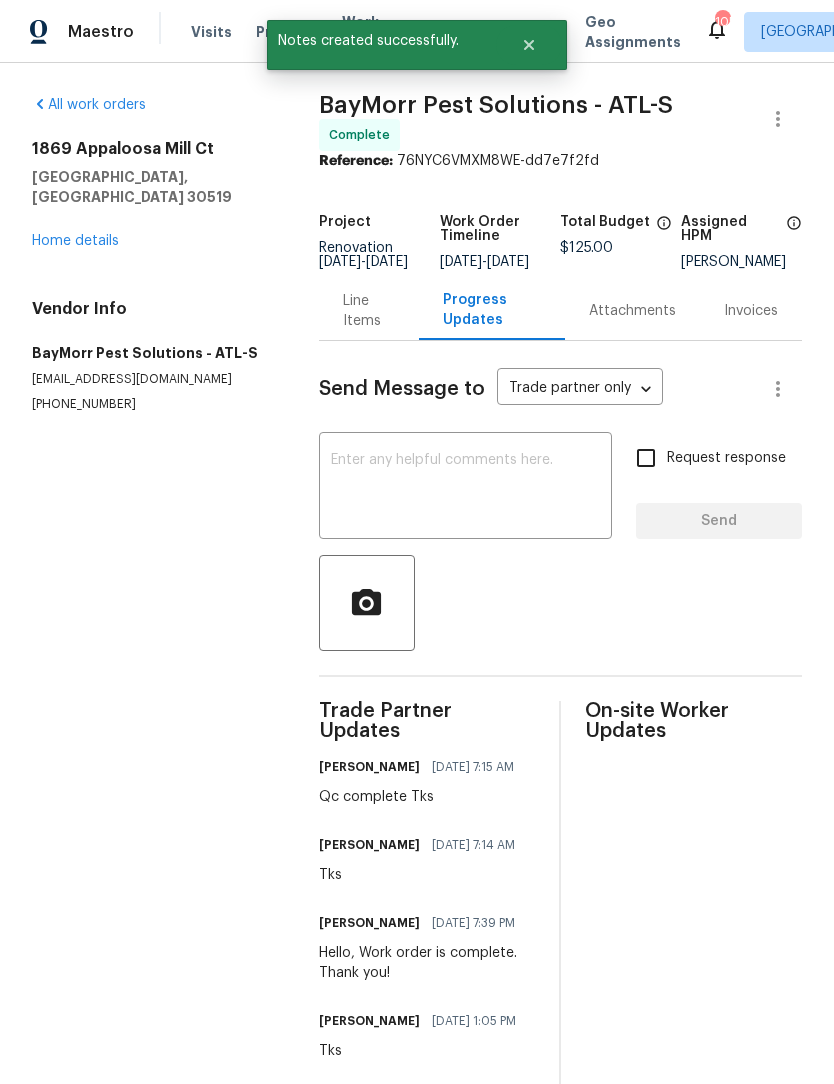 click on "All work orders 1869 Appaloosa Mill Ct Buford, GA 30519 Home details Vendor Info BayMorr Pest Solutions - ATL-S tmorrison@baymorr.com (678) 822-4982" at bounding box center [151, 254] 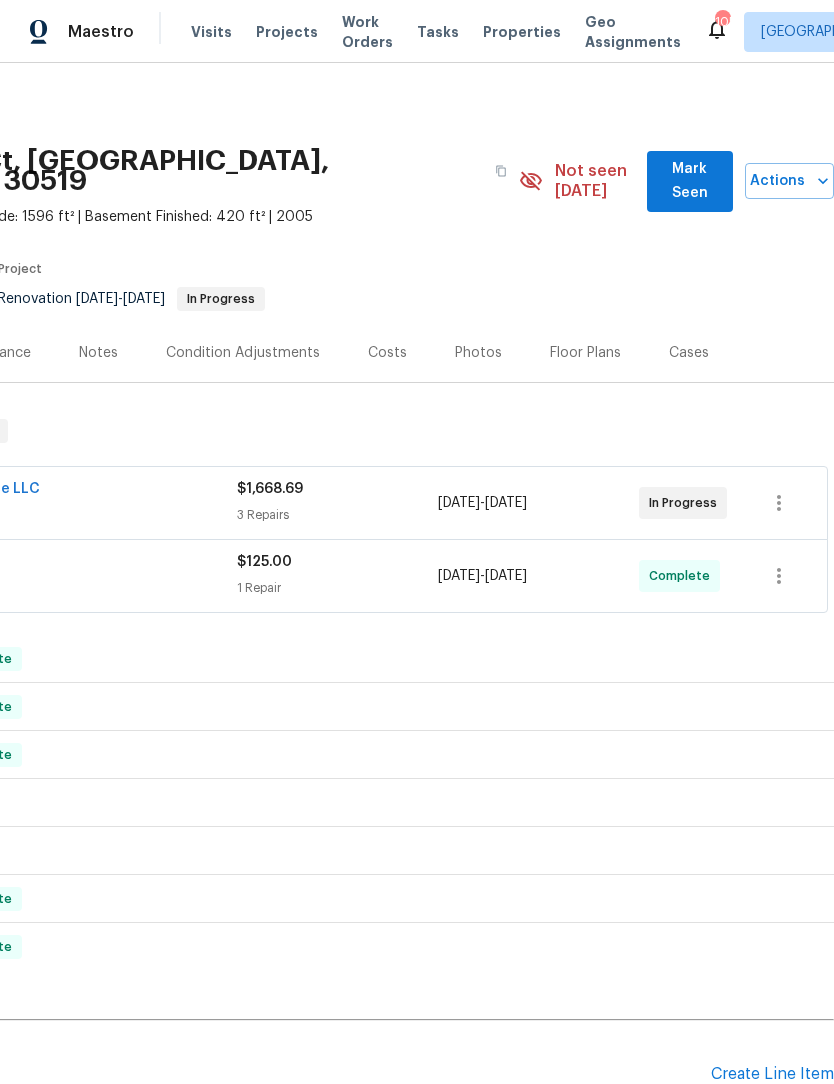 scroll, scrollTop: 0, scrollLeft: 296, axis: horizontal 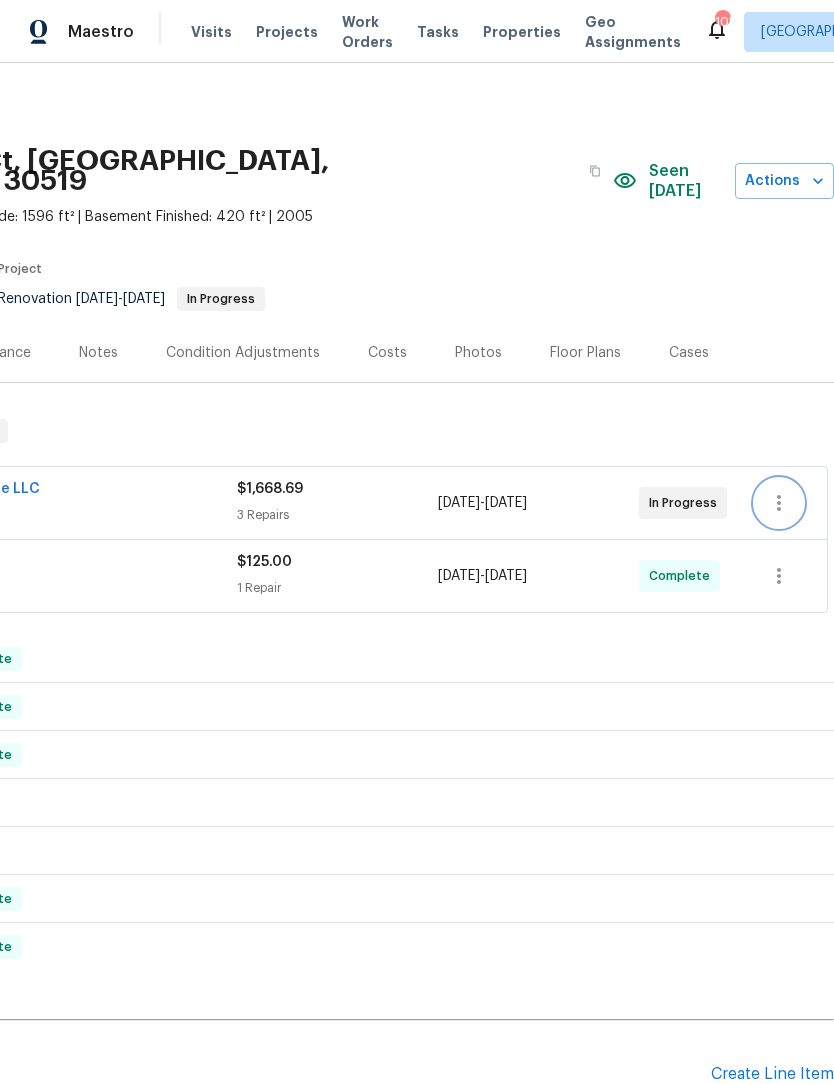 click 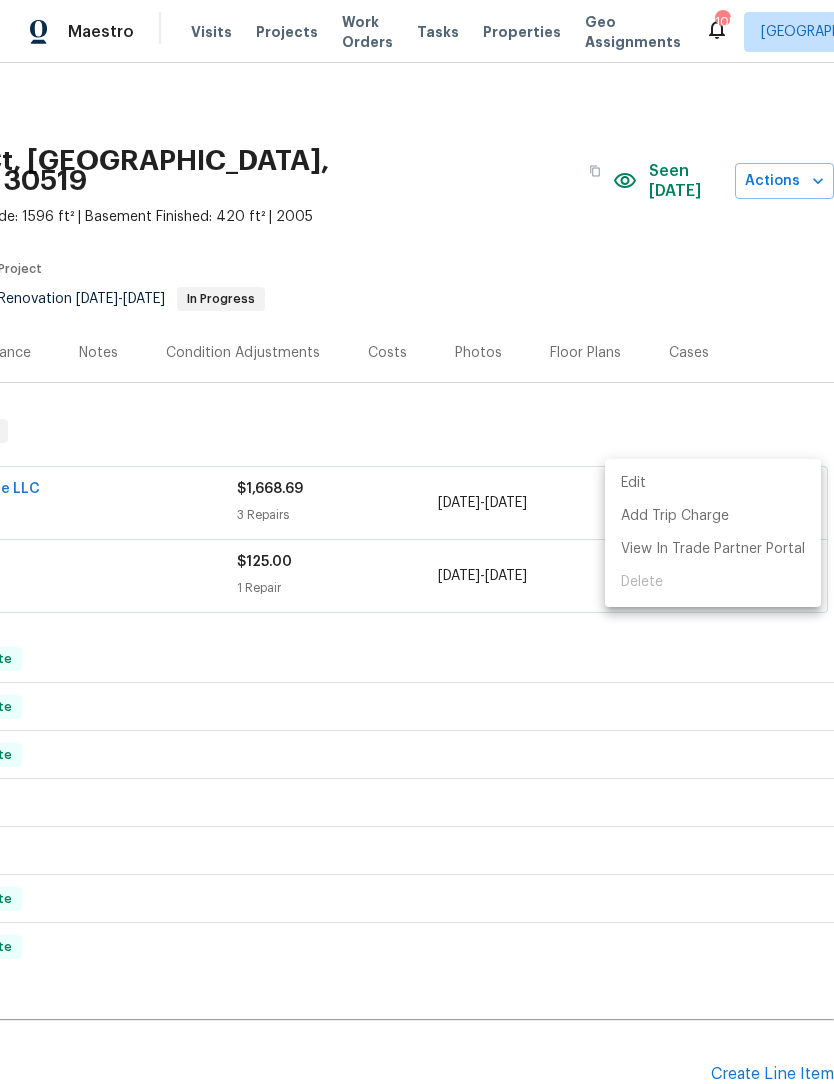click on "Edit" at bounding box center [713, 483] 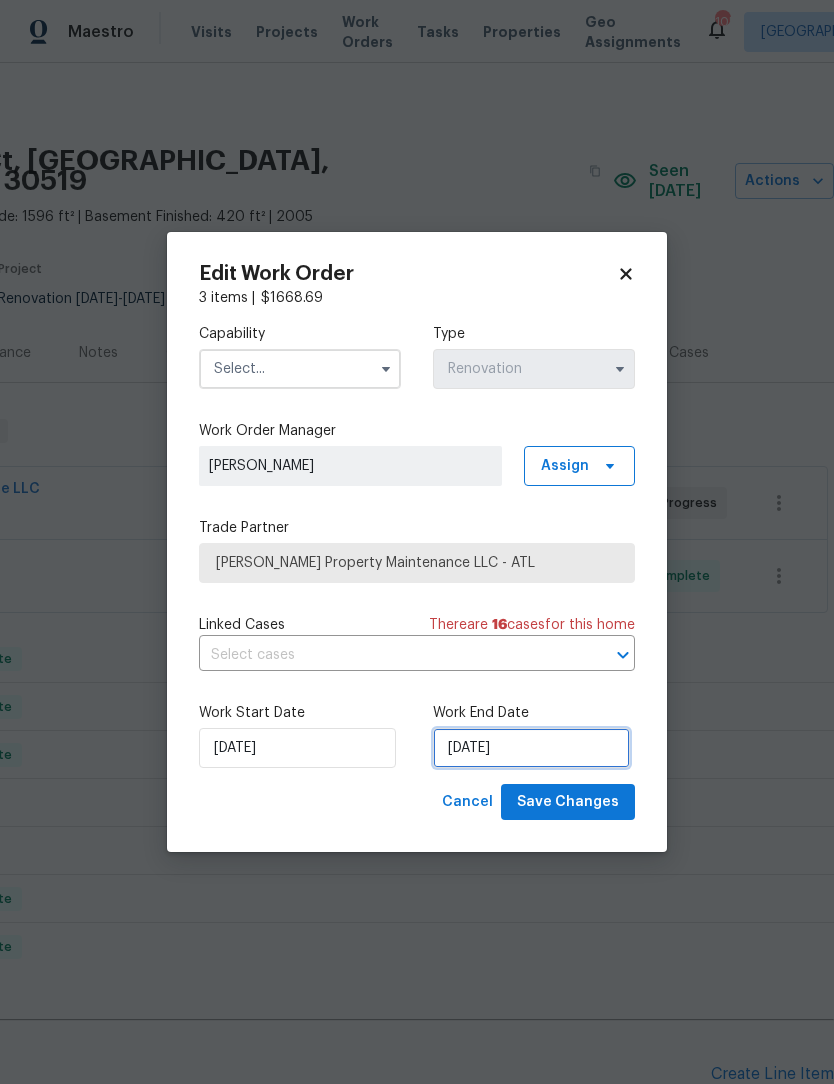 click on "[DATE]" at bounding box center [531, 748] 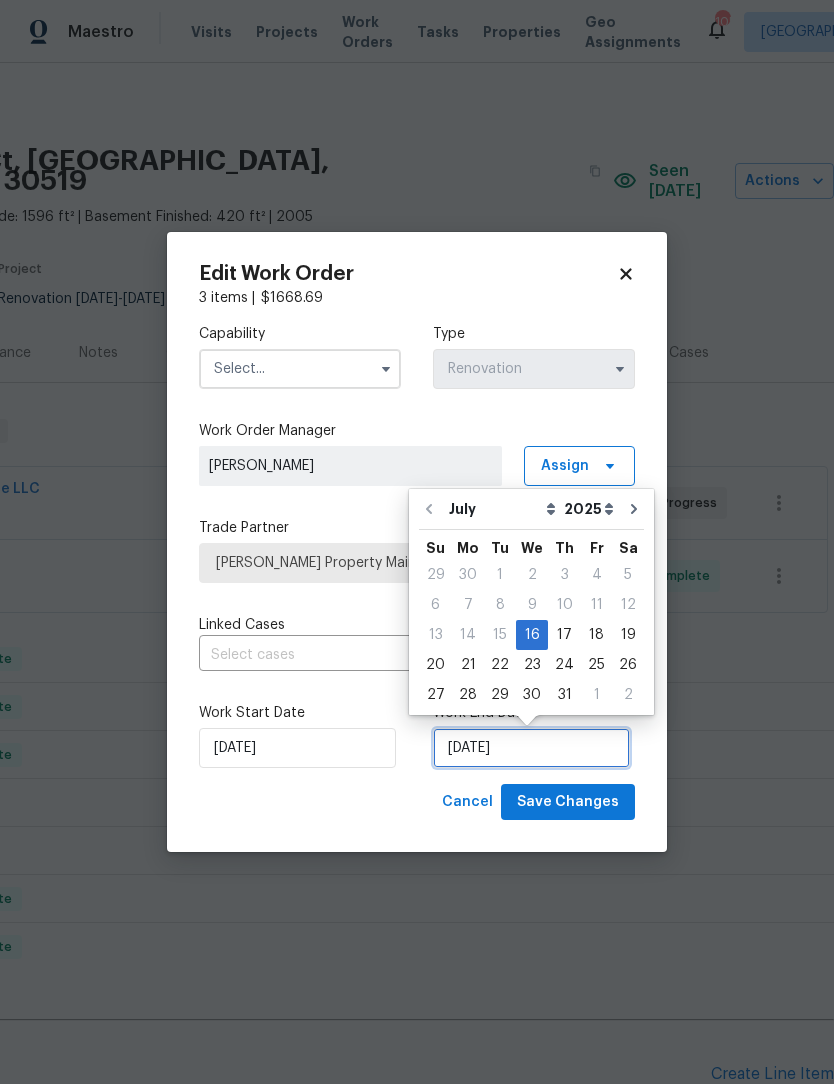 scroll, scrollTop: 37, scrollLeft: 0, axis: vertical 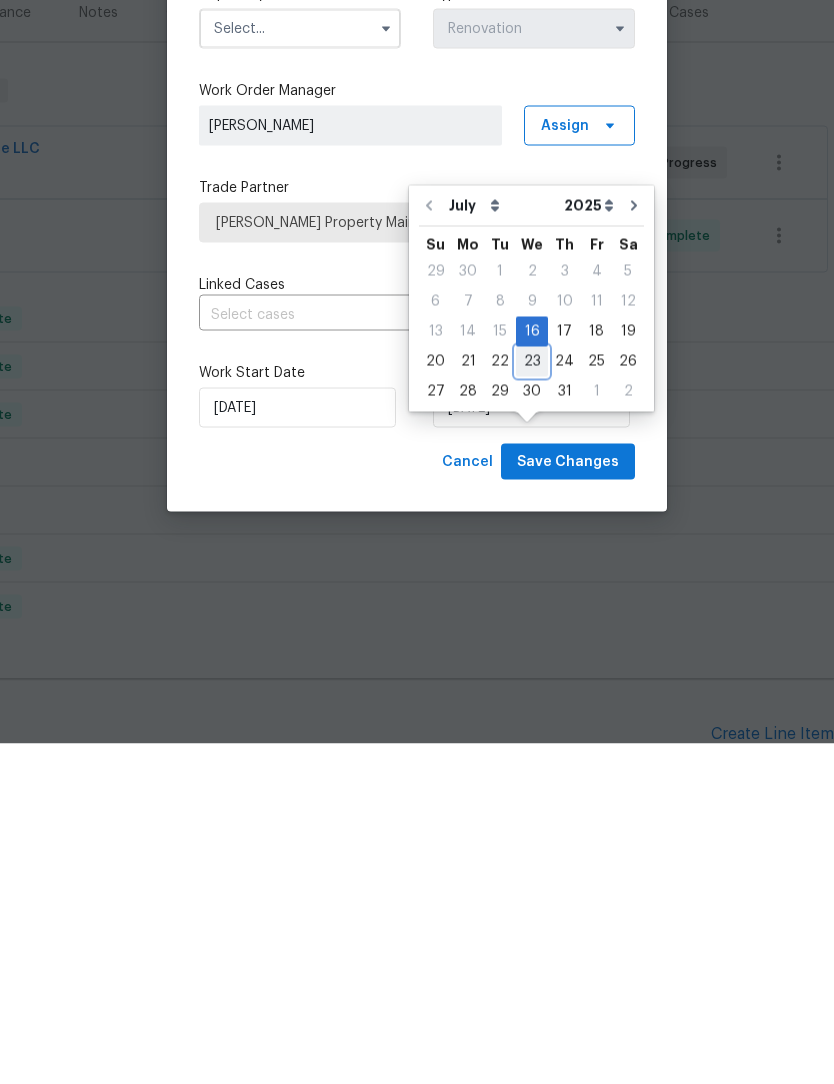 click on "23" at bounding box center (532, 702) 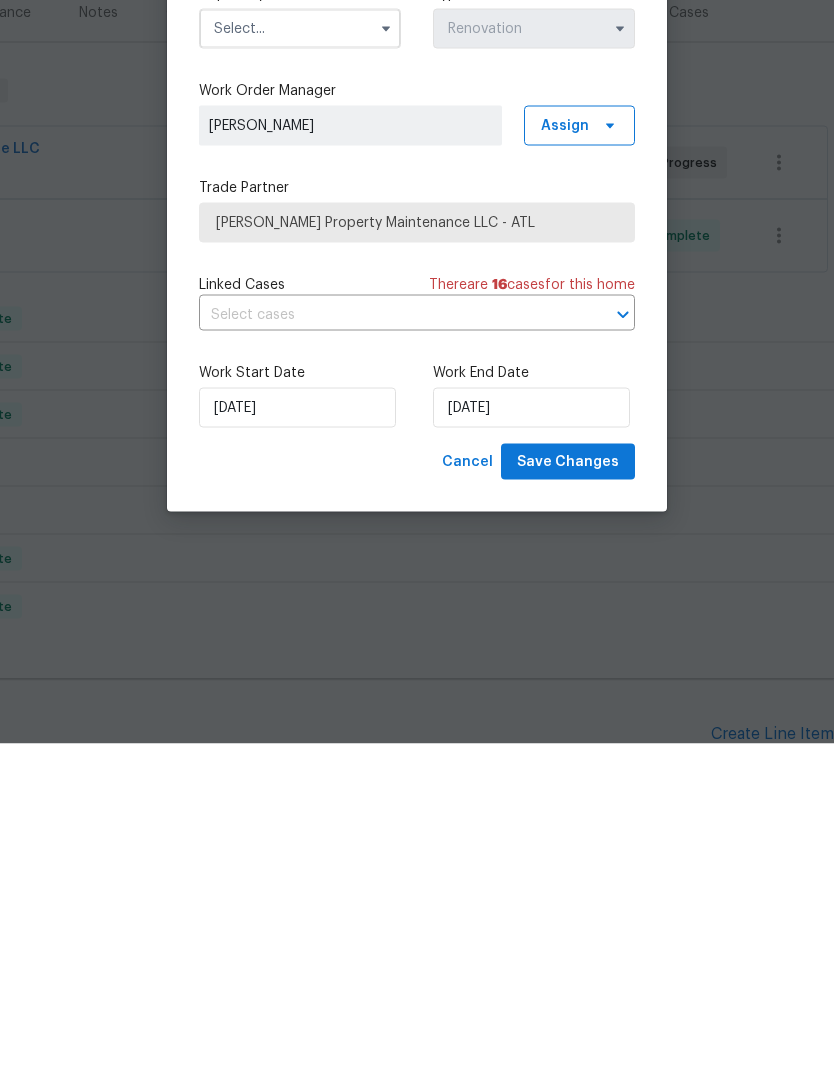 scroll, scrollTop: 66, scrollLeft: 0, axis: vertical 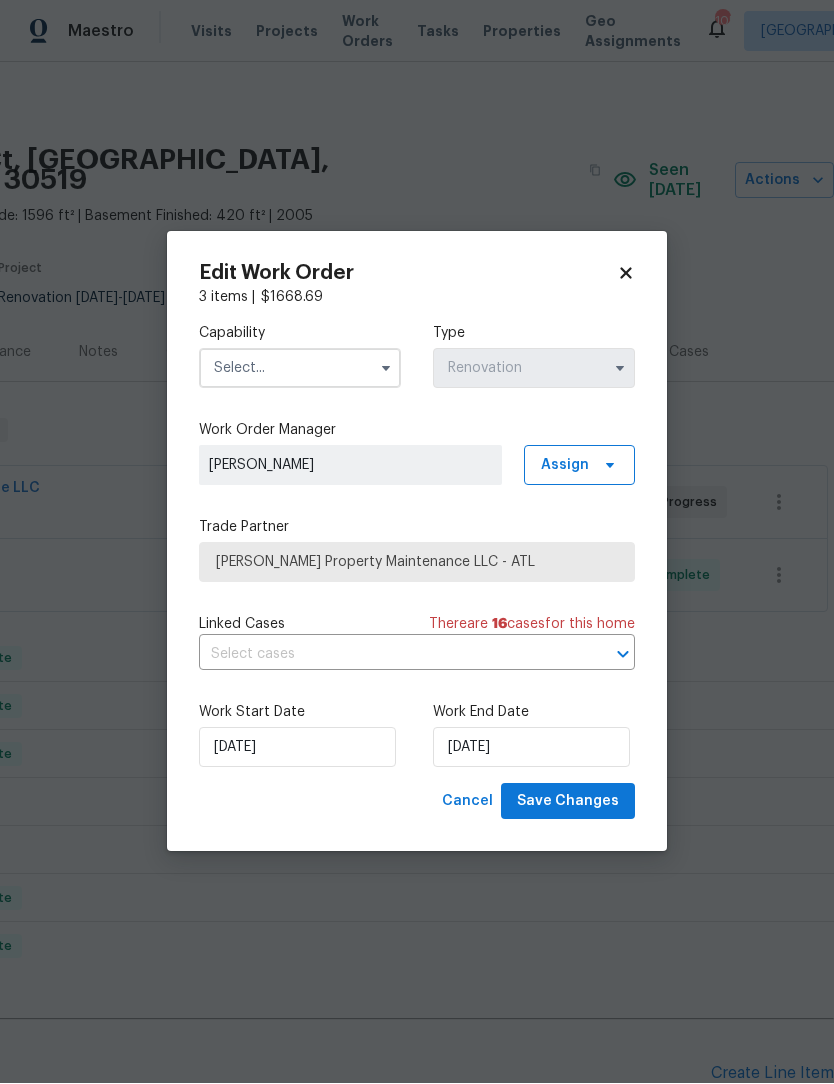 click 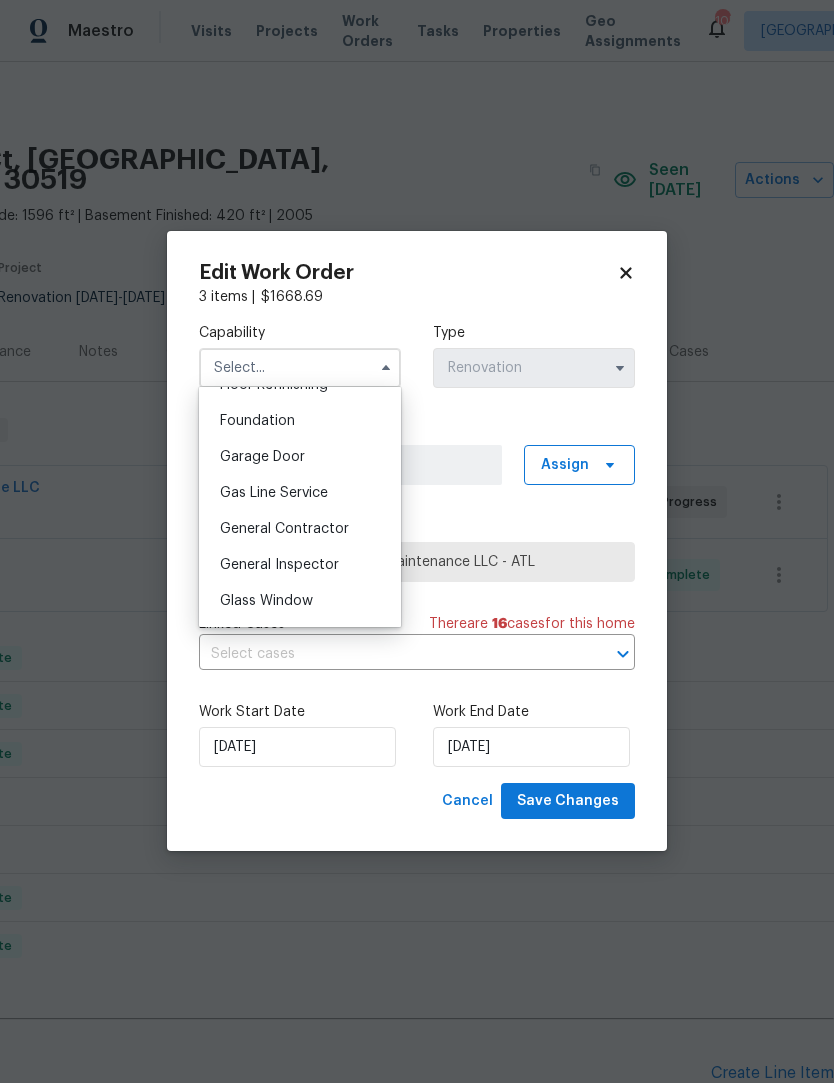scroll, scrollTop: 862, scrollLeft: 0, axis: vertical 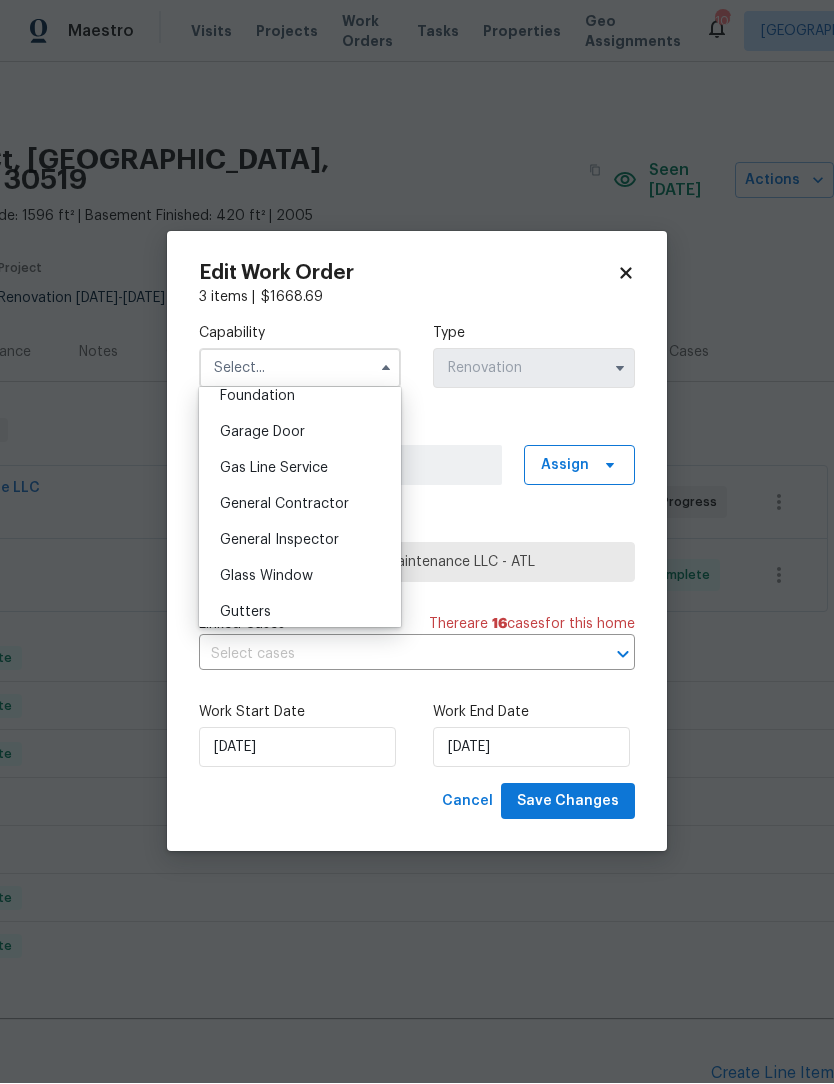 click on "General Contractor" at bounding box center (300, 505) 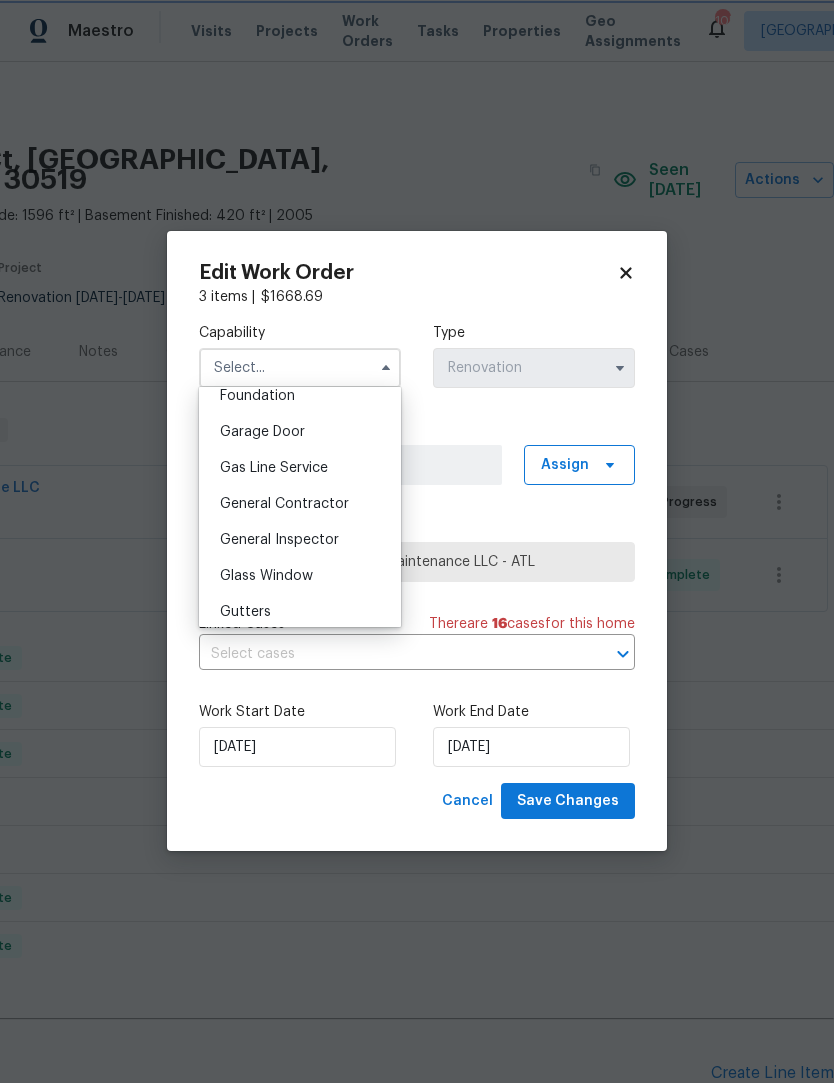 type on "General Contractor" 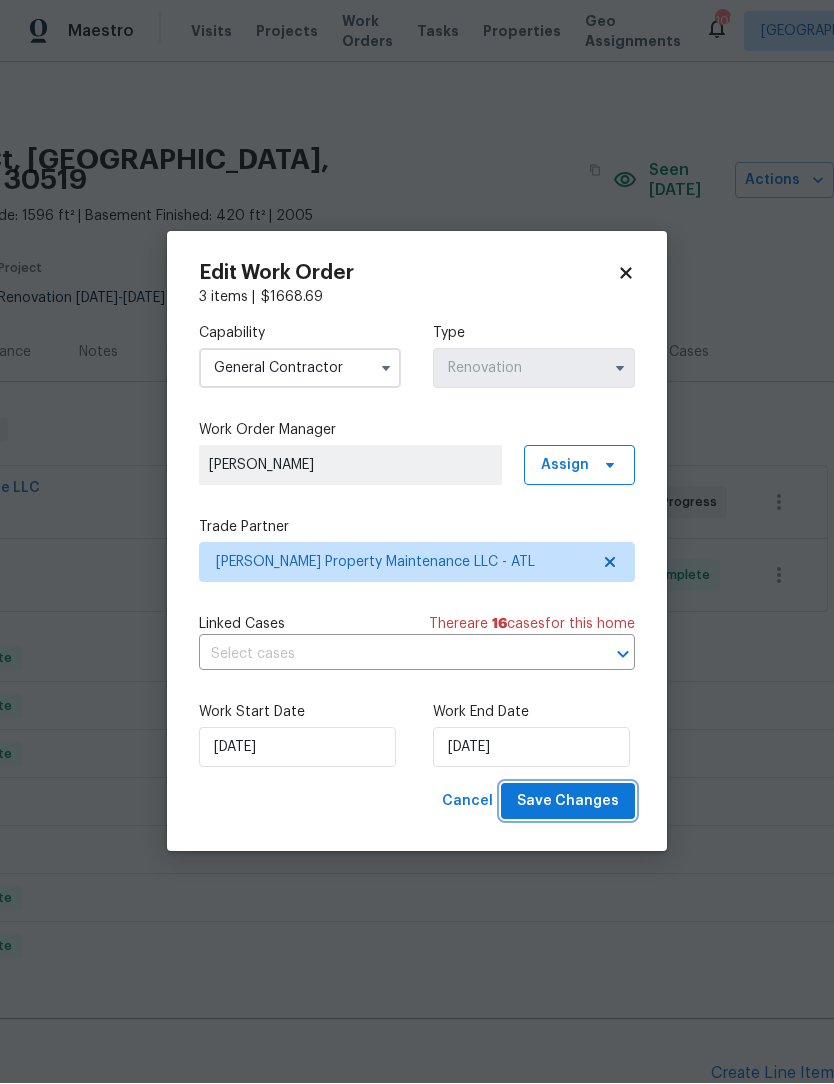 click on "Save Changes" at bounding box center (568, 802) 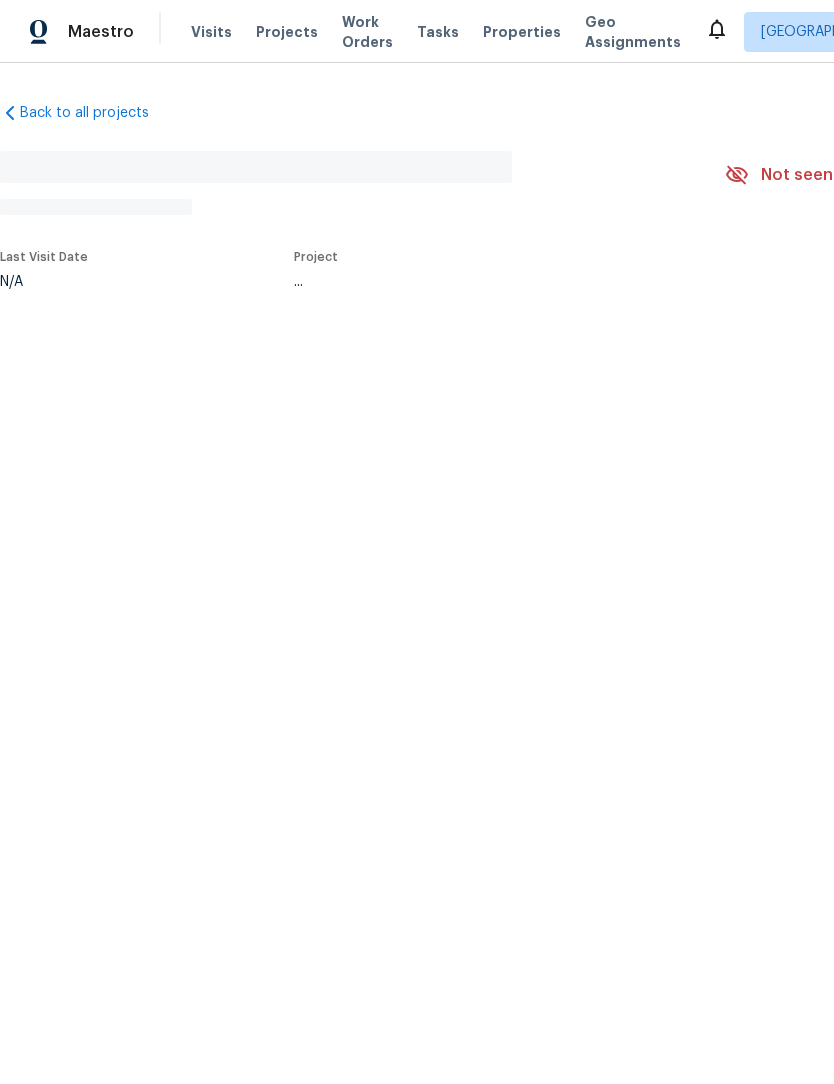 scroll, scrollTop: 0, scrollLeft: 0, axis: both 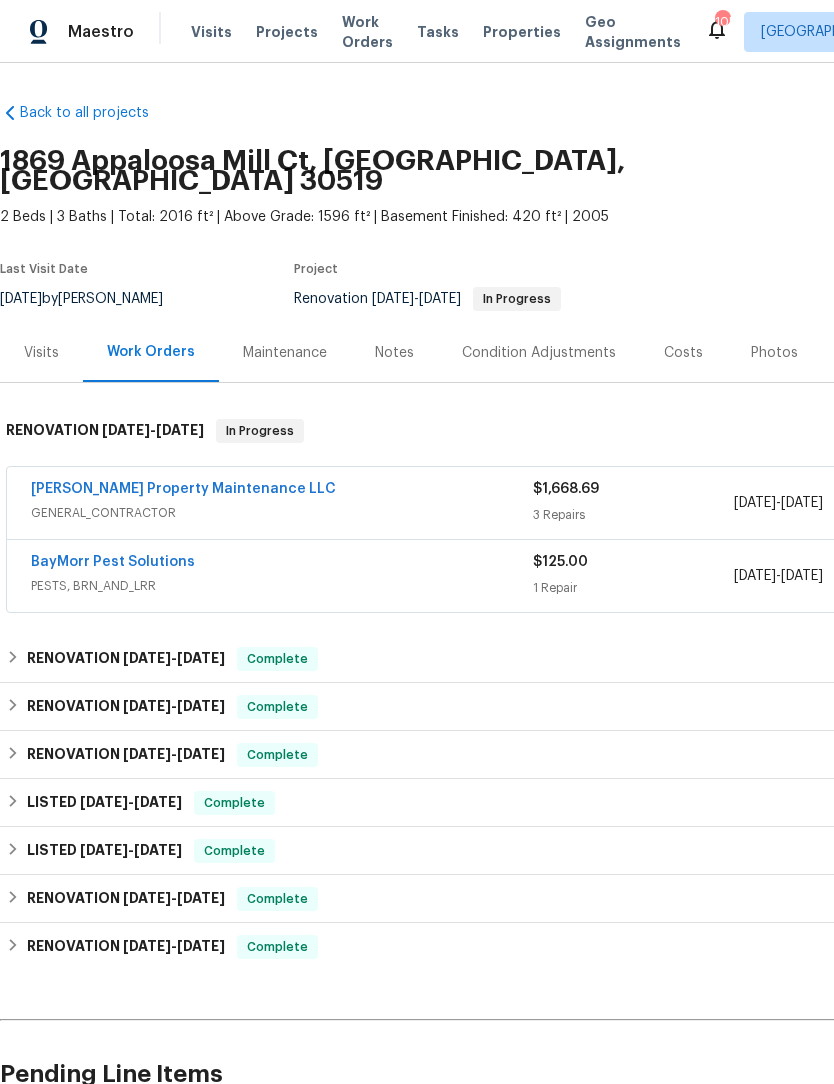 click on "[PERSON_NAME] Property Maintenance LLC" at bounding box center [183, 489] 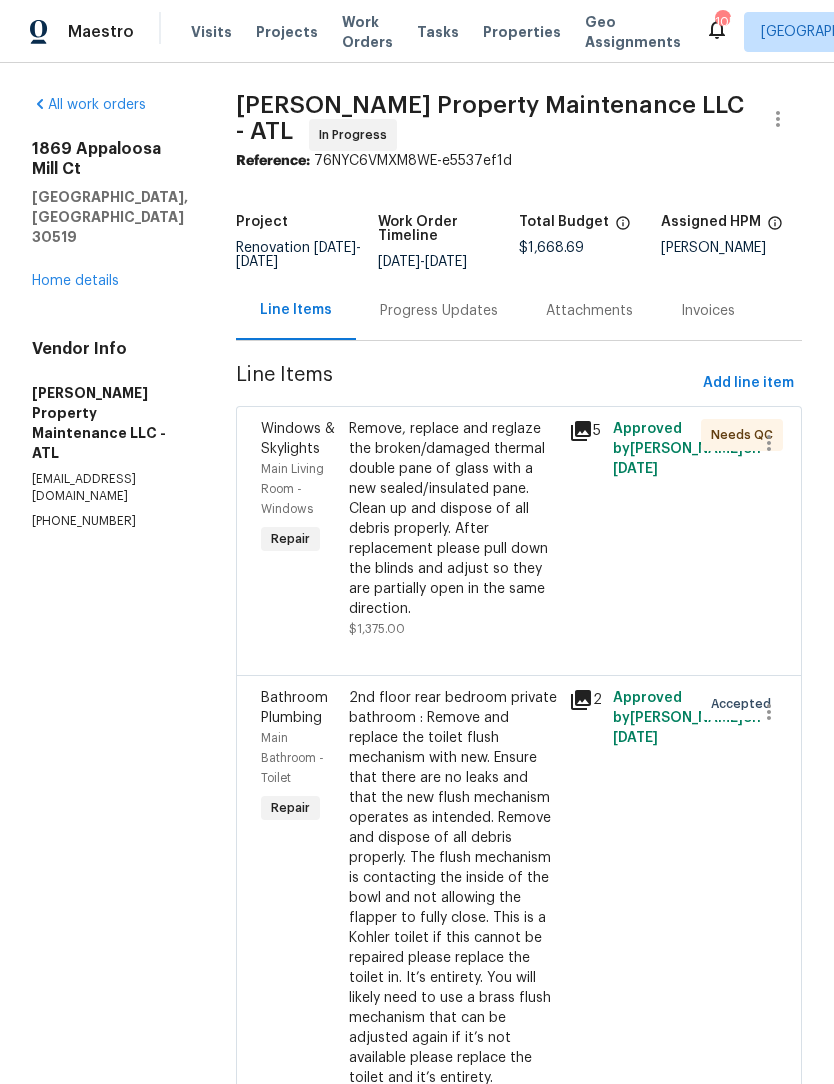 click on "Progress Updates" at bounding box center [439, 311] 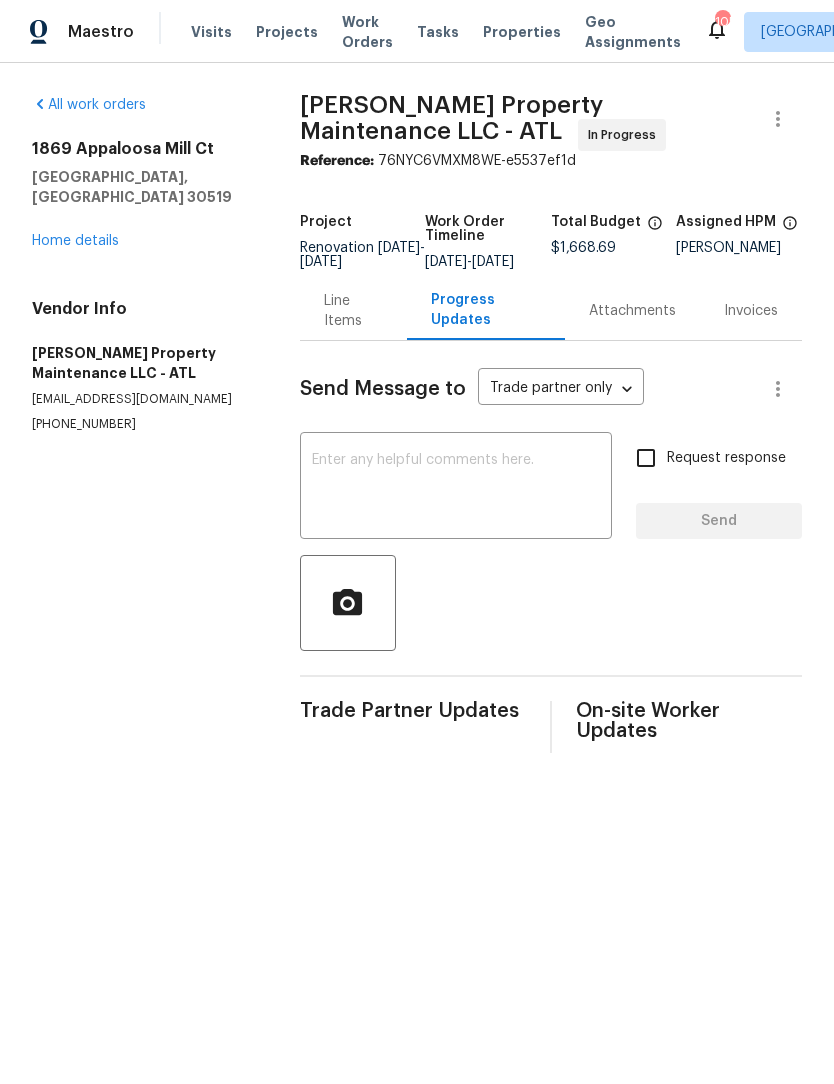 click on "Line Items" at bounding box center (353, 311) 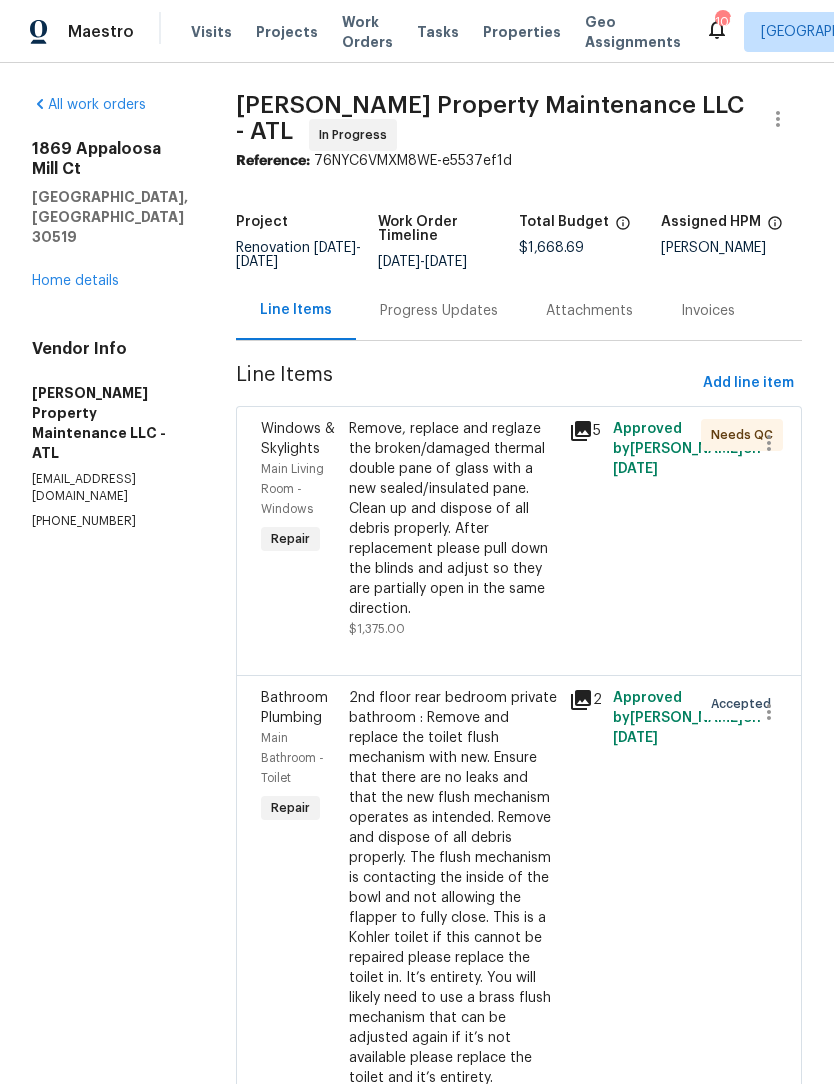 scroll, scrollTop: 0, scrollLeft: 0, axis: both 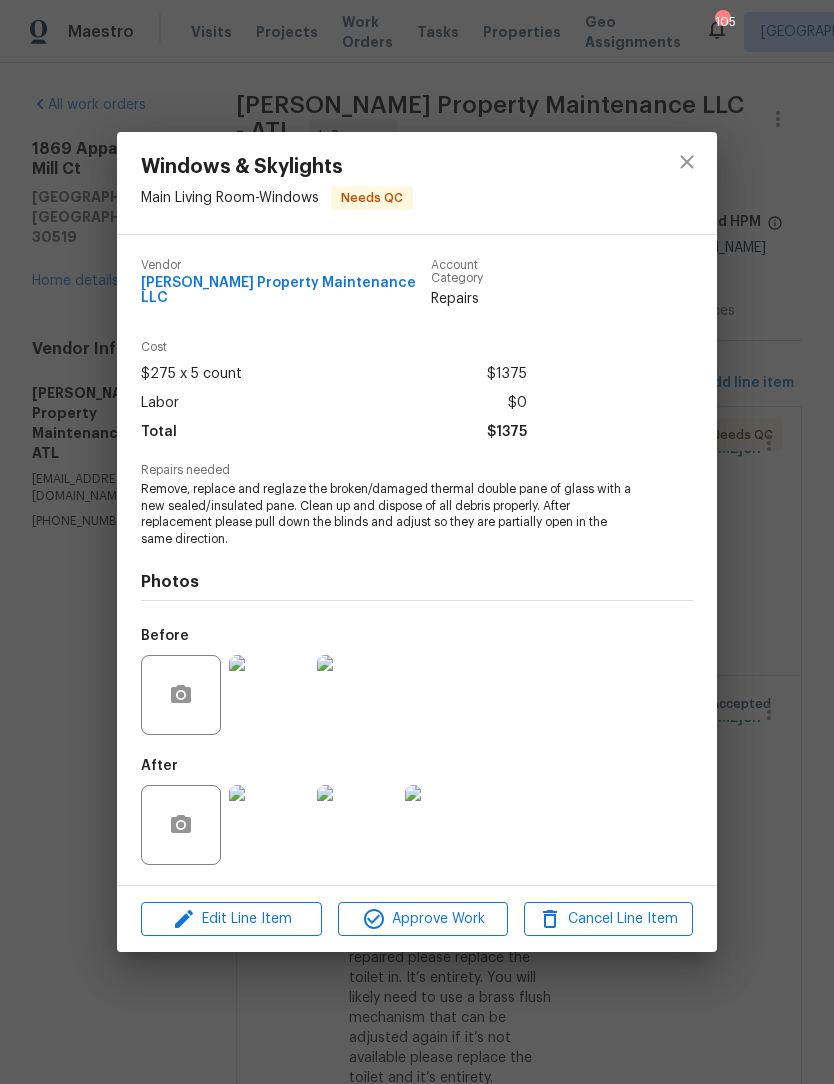click at bounding box center [269, 825] 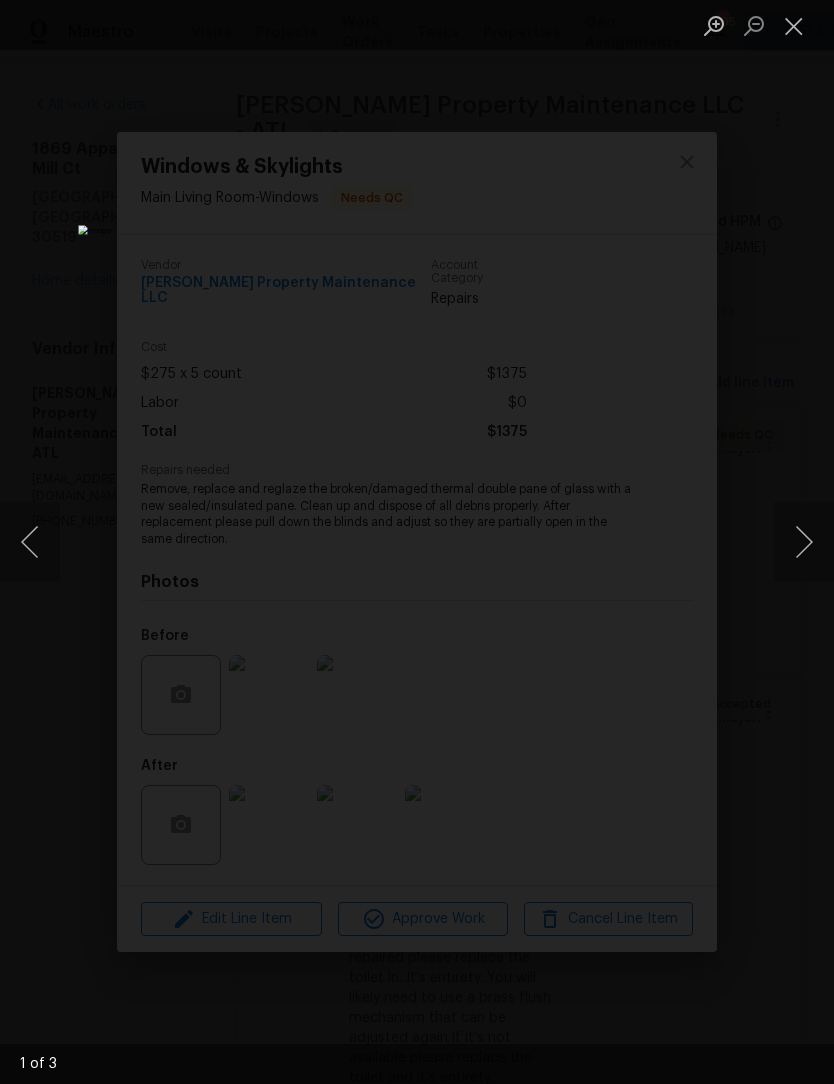 click at bounding box center (804, 542) 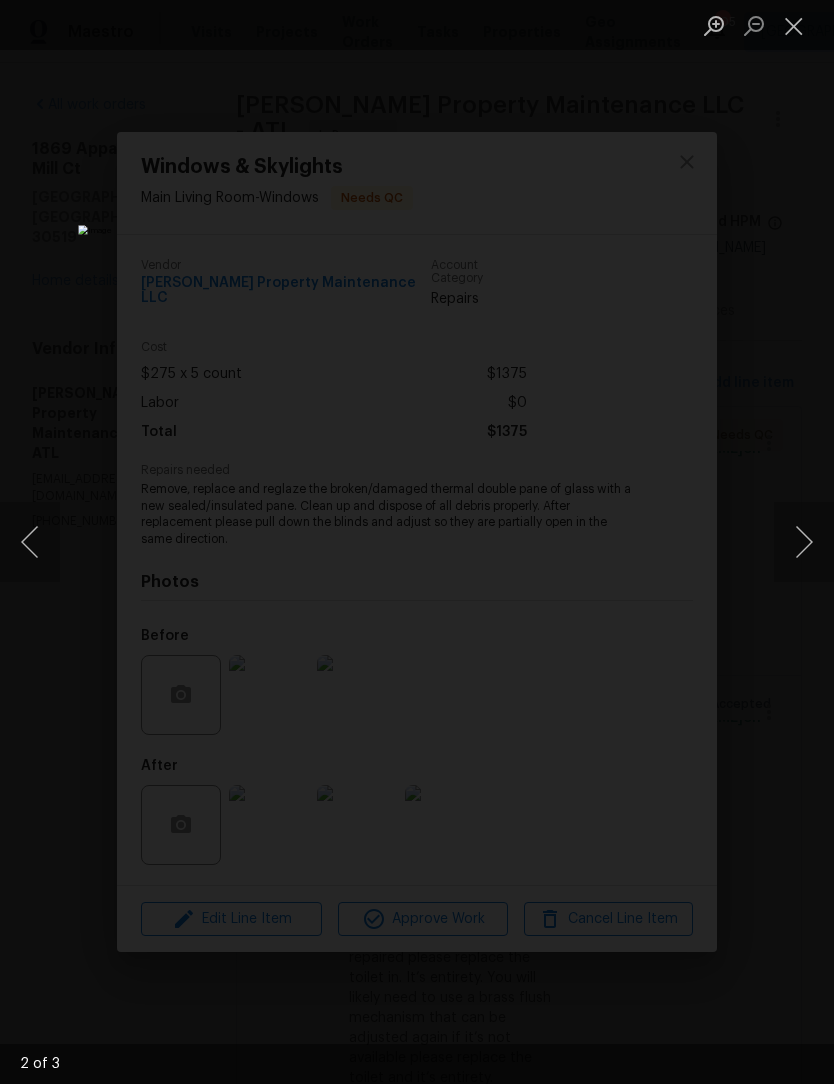 click at bounding box center [804, 542] 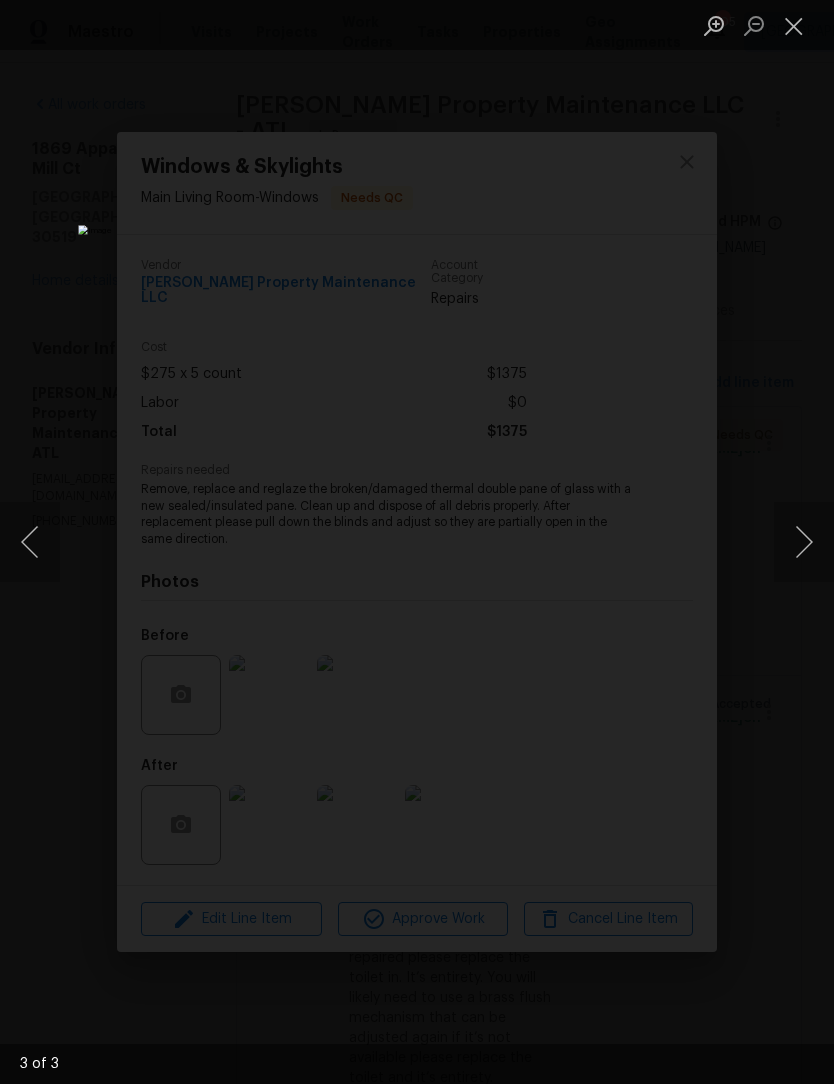 click at bounding box center [804, 542] 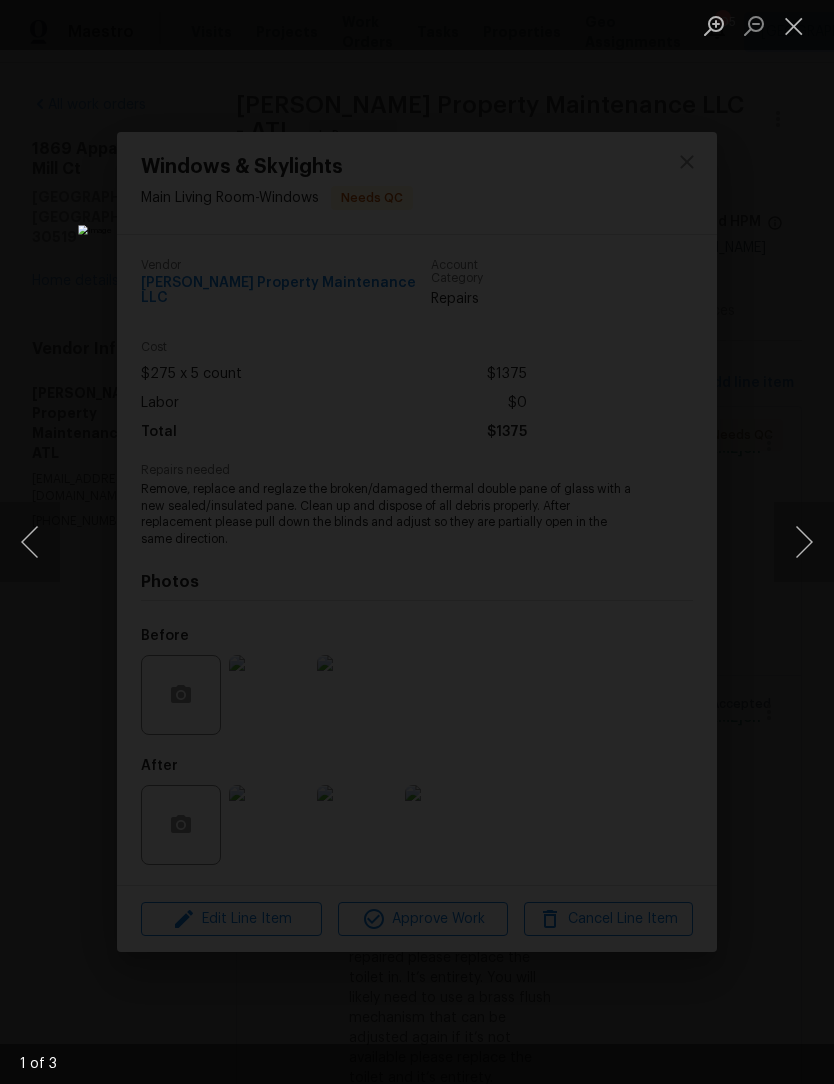 click at bounding box center (804, 542) 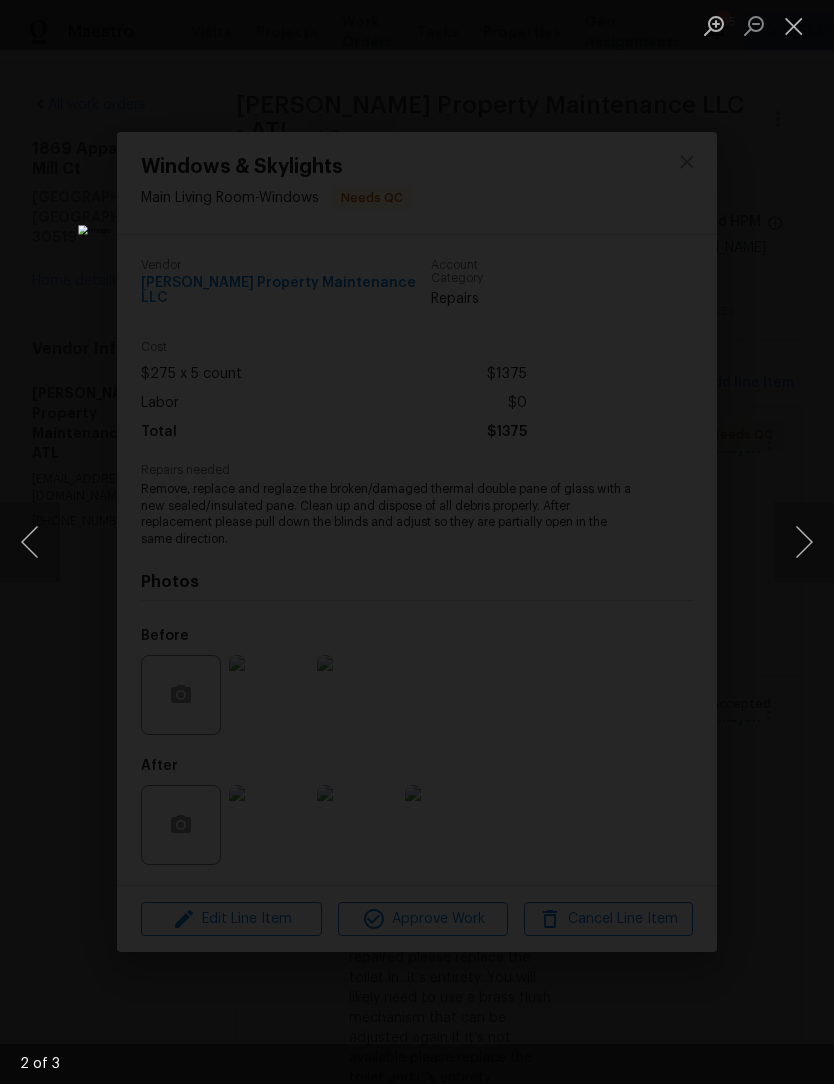 click at bounding box center (804, 542) 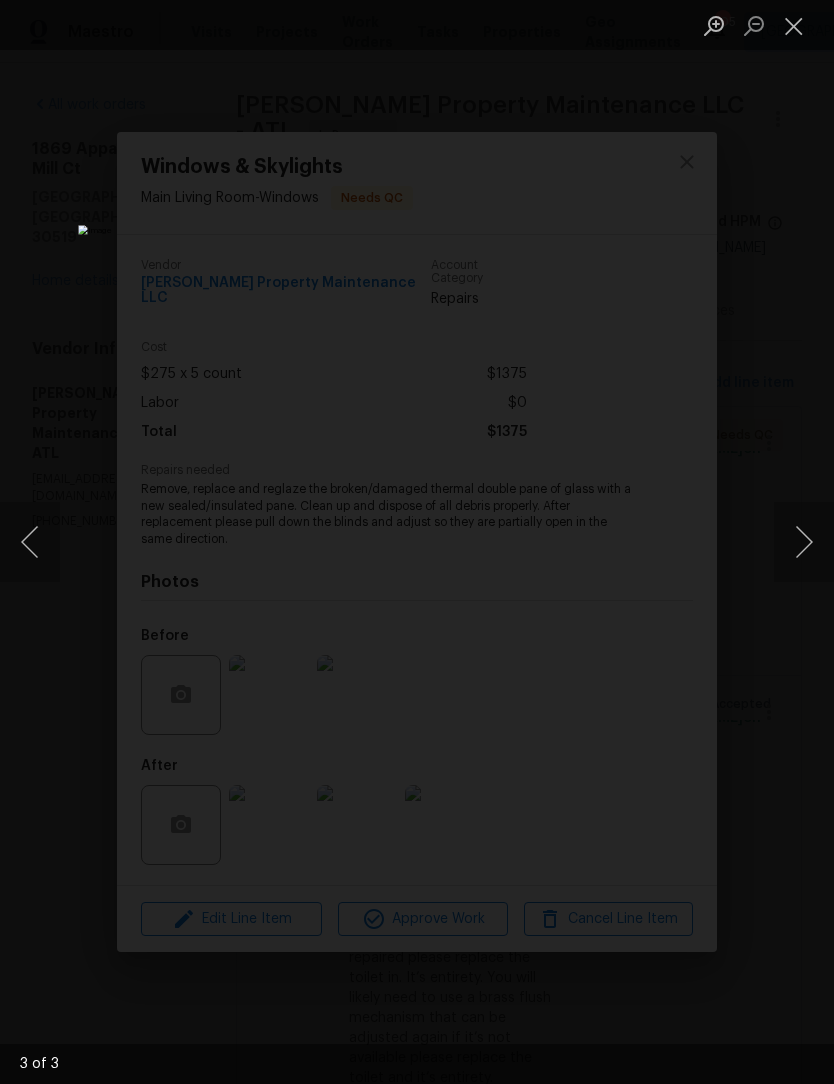 click at bounding box center (804, 542) 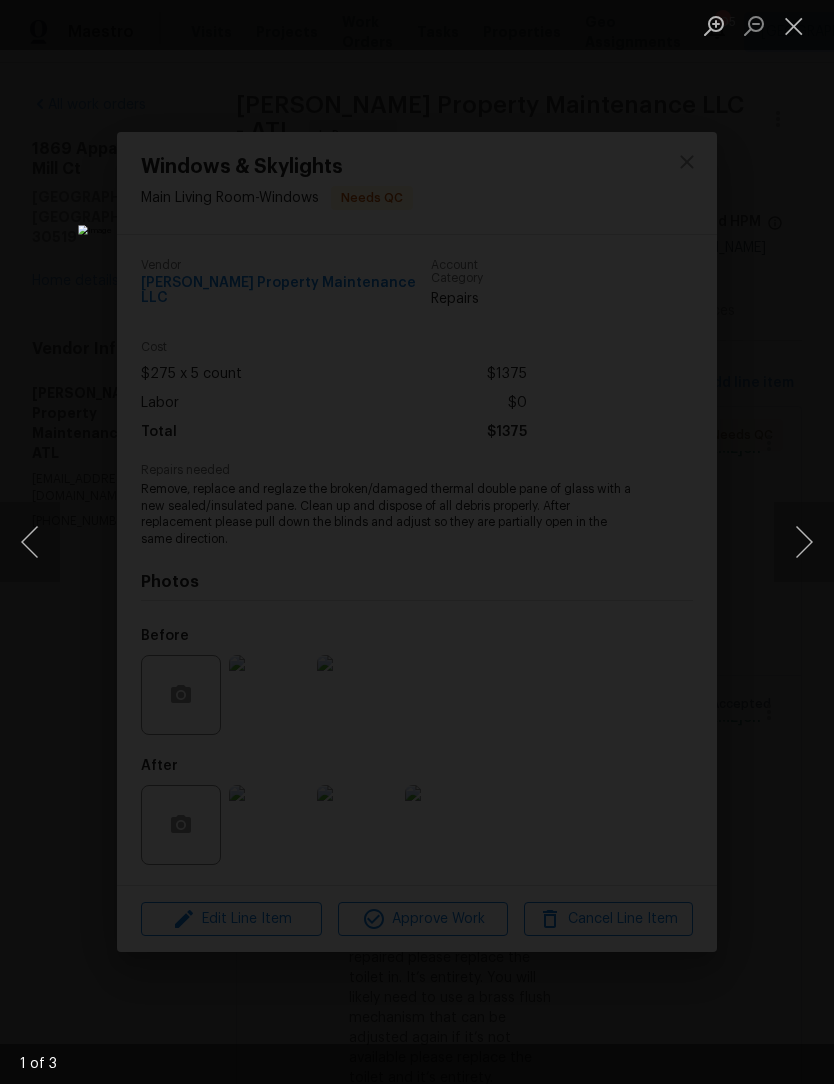 click at bounding box center (804, 542) 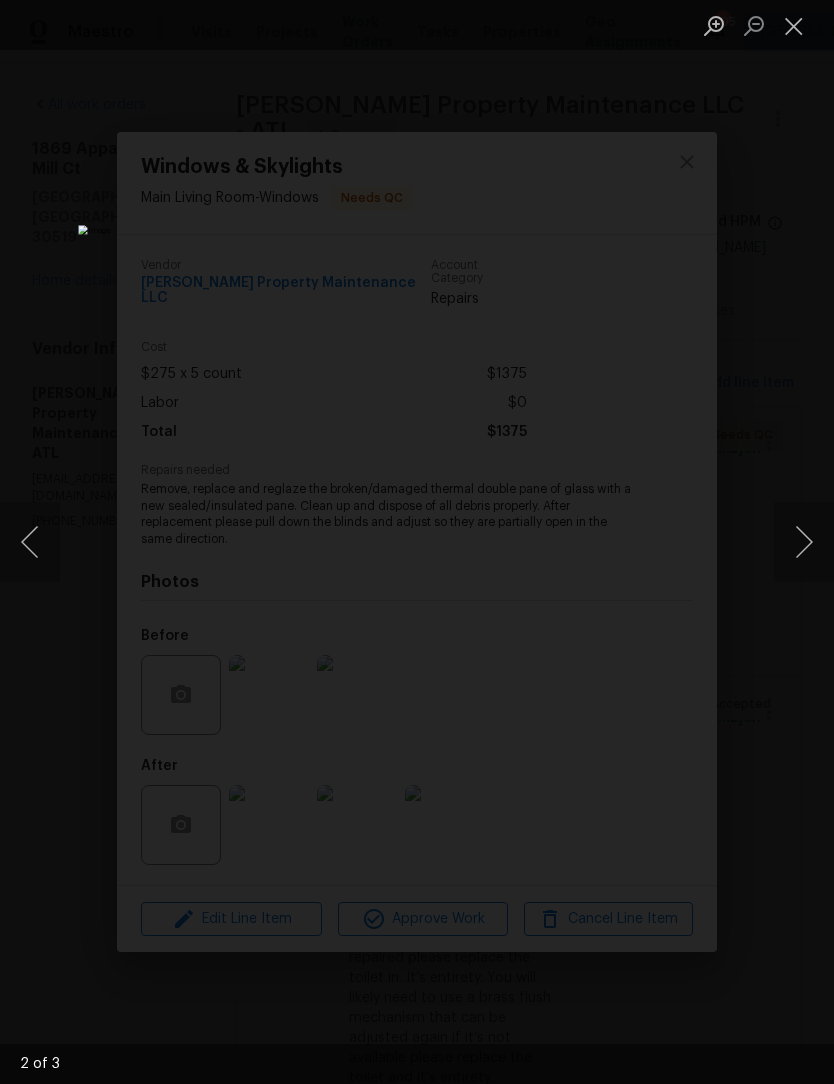 click at bounding box center (794, 25) 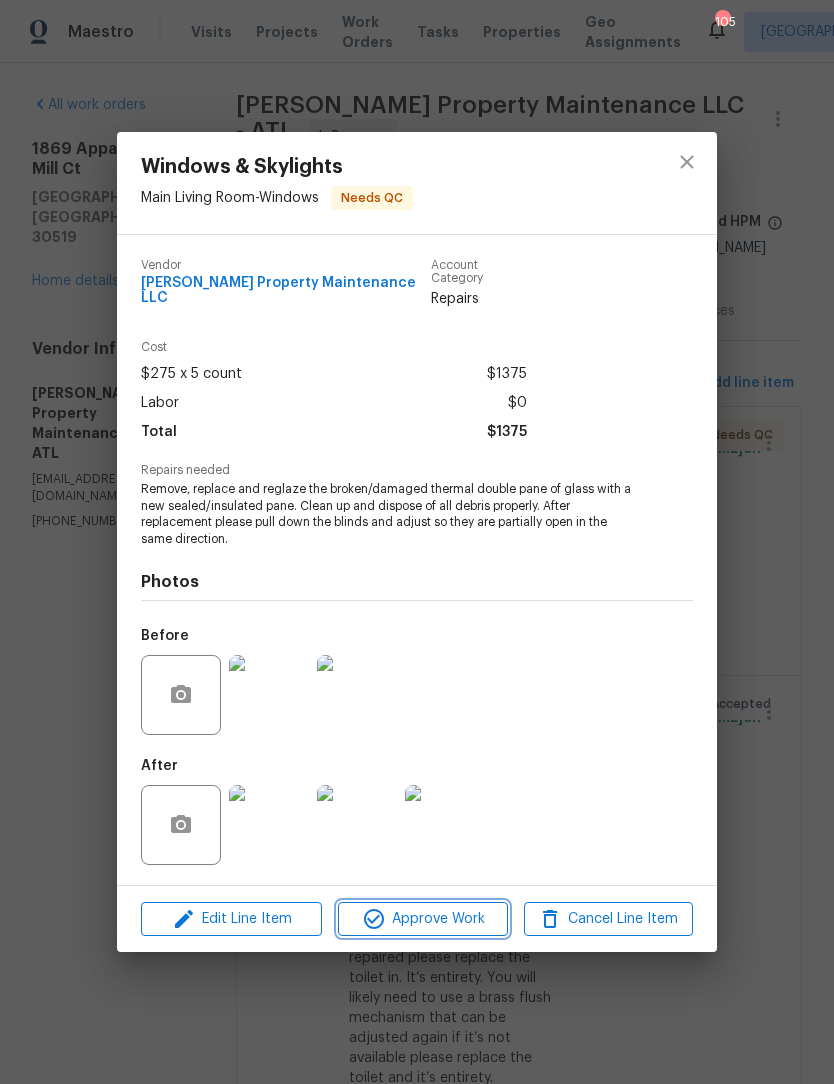 click on "Approve Work" at bounding box center [422, 919] 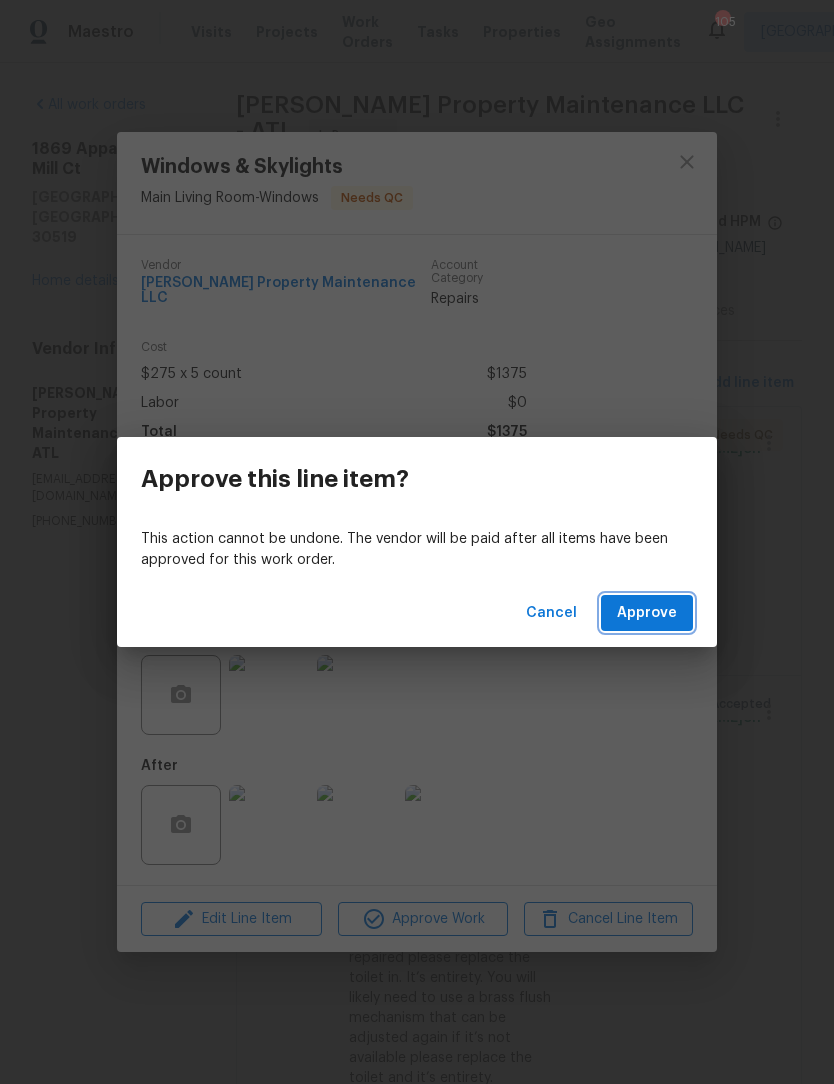 click on "Approve" at bounding box center [647, 613] 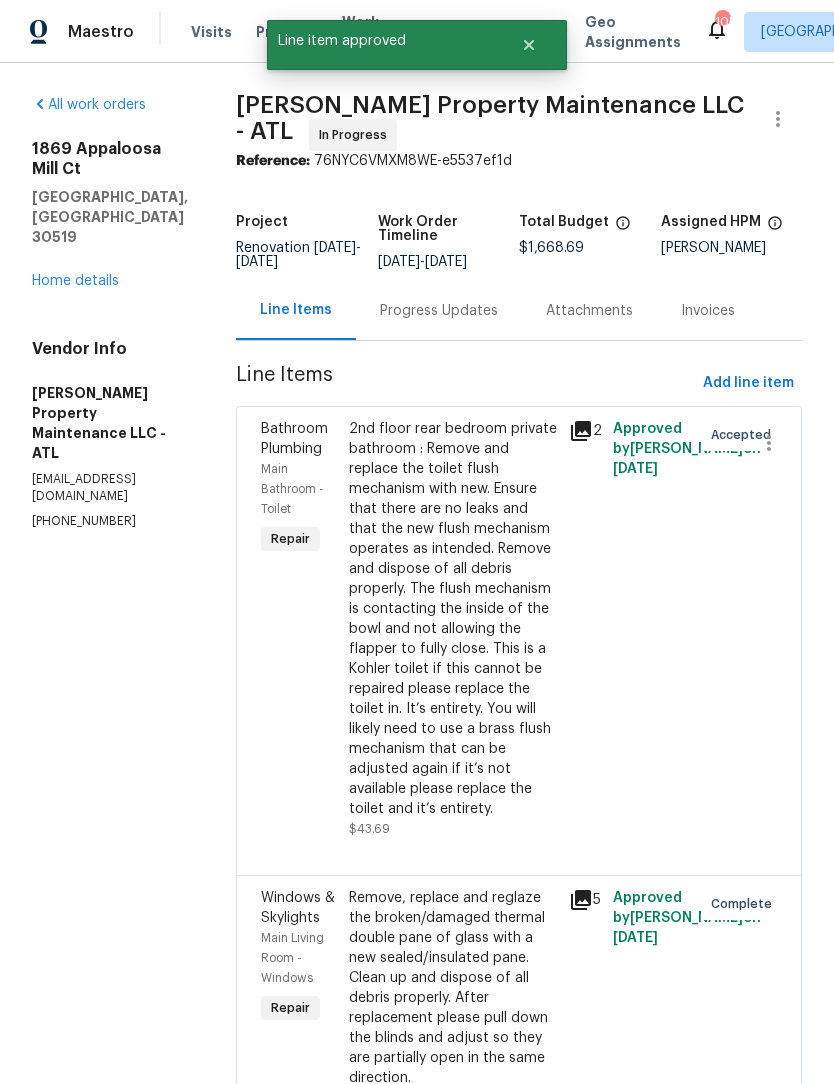 click on "Home details" at bounding box center (75, 281) 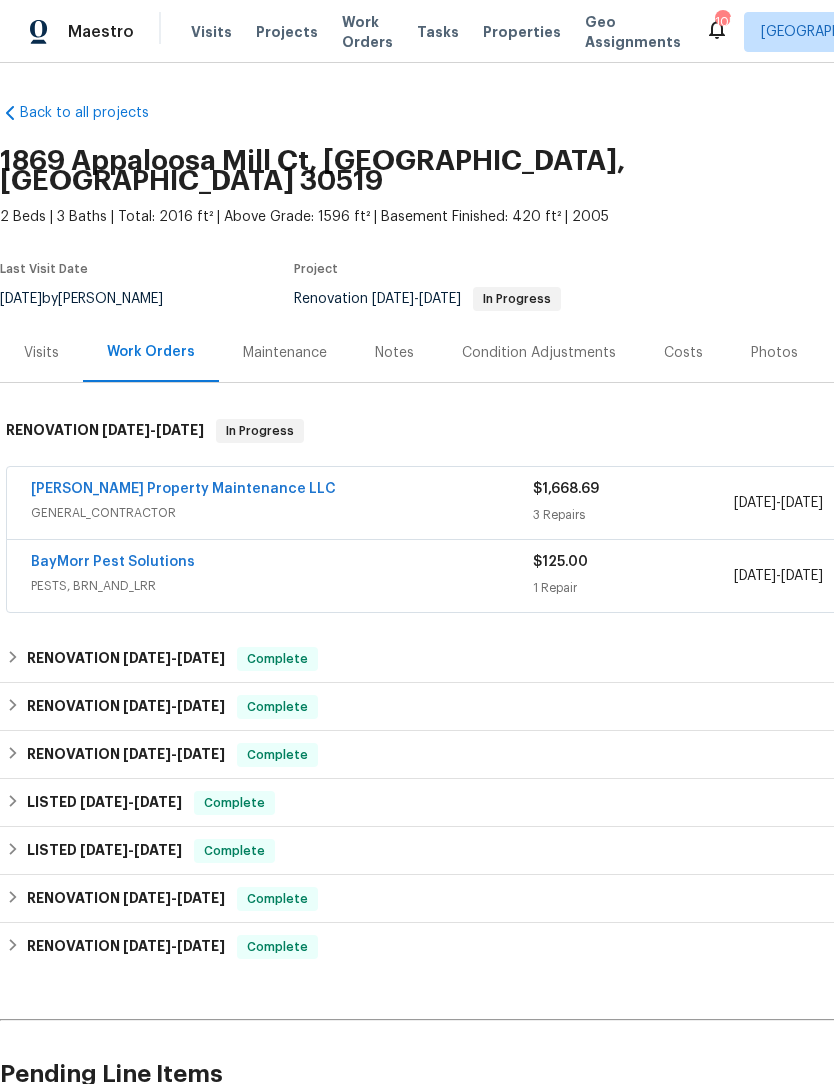 click on "1869 Appaloosa Mill Ct, [GEOGRAPHIC_DATA], [GEOGRAPHIC_DATA] 30519" at bounding box center (454, 171) 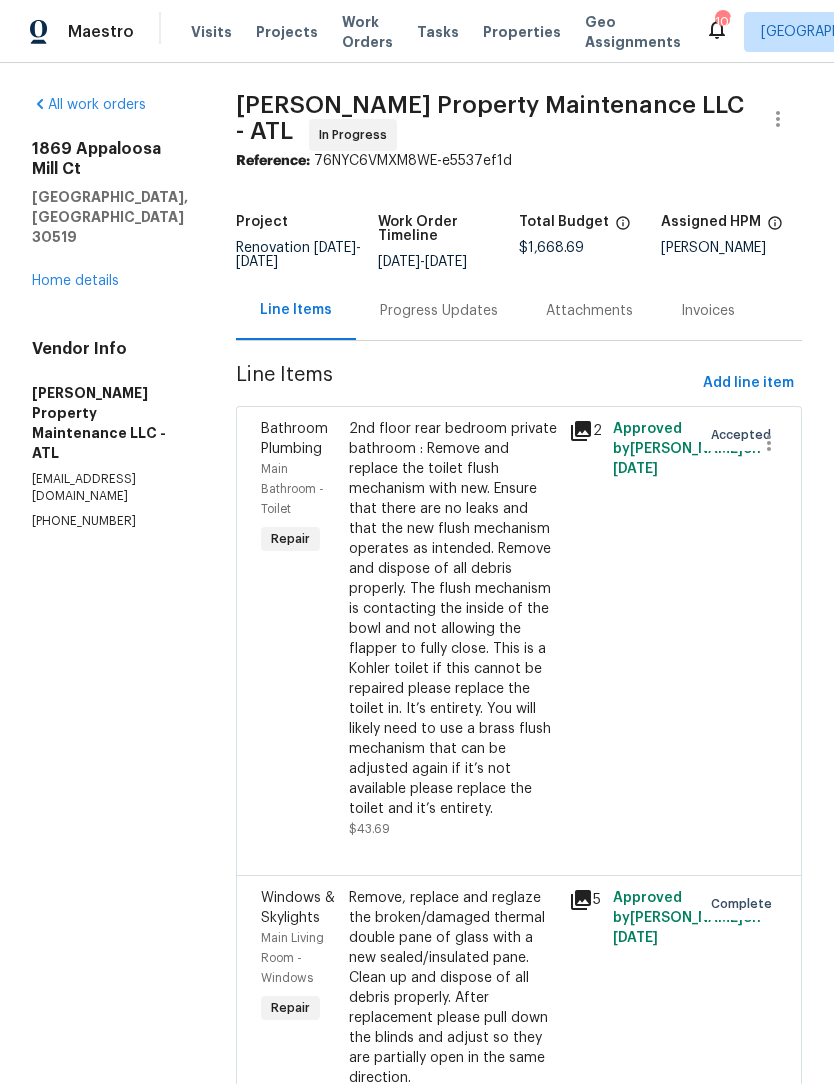 scroll, scrollTop: 0, scrollLeft: 0, axis: both 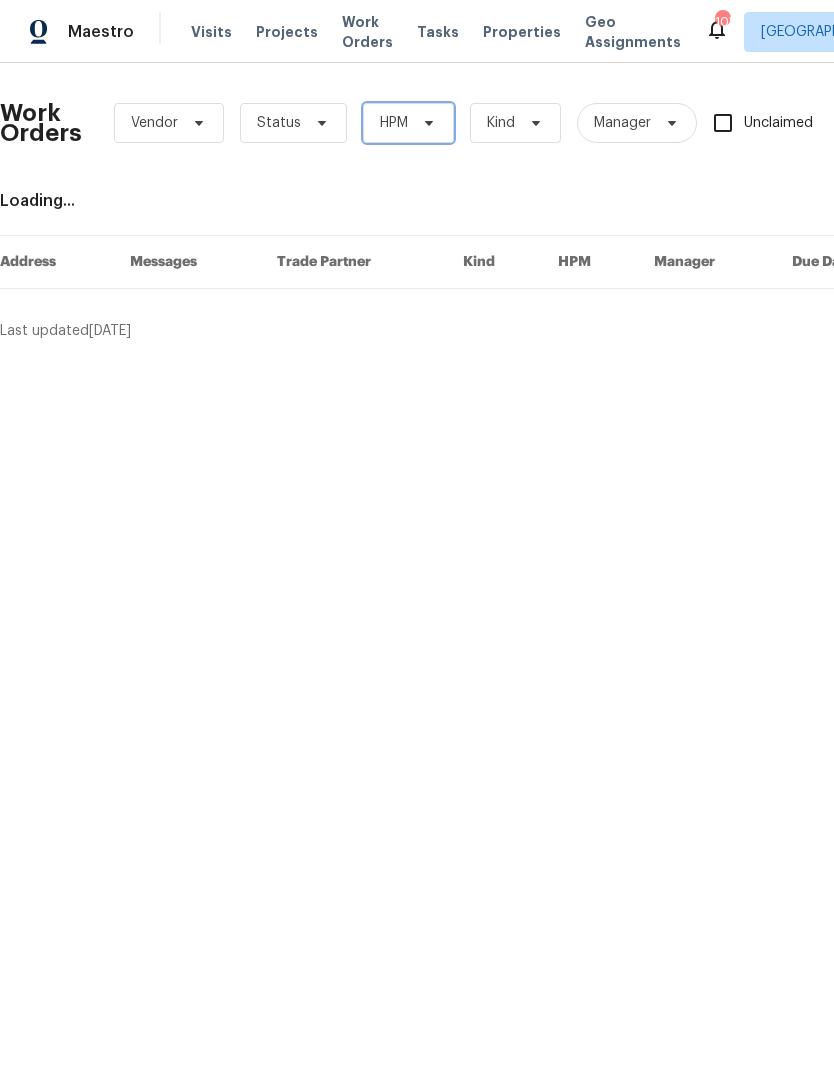 click 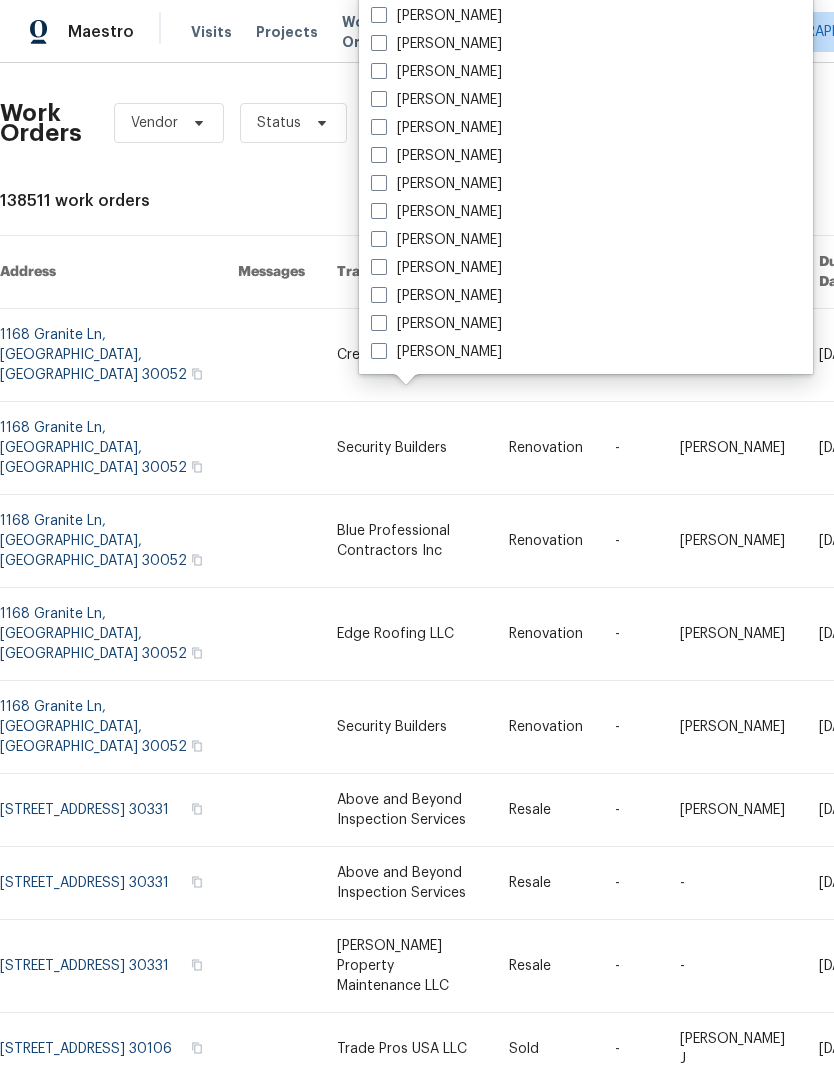 scroll, scrollTop: 1318, scrollLeft: 0, axis: vertical 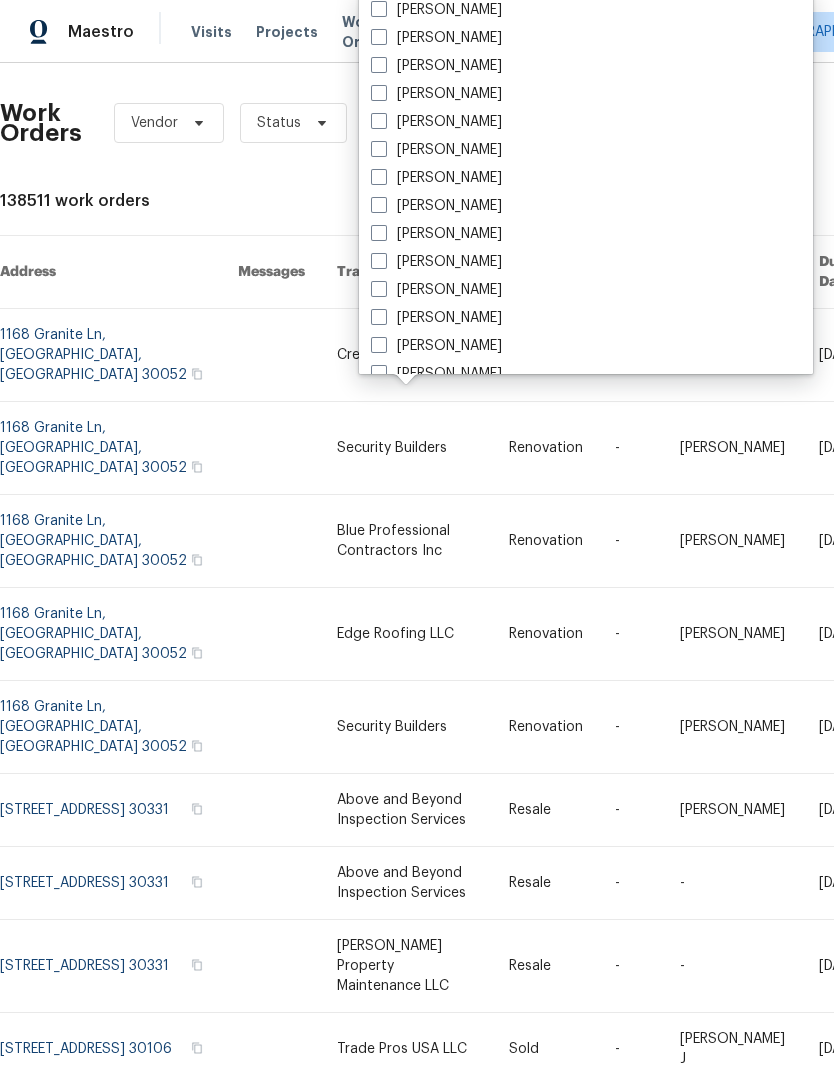 click at bounding box center (379, 149) 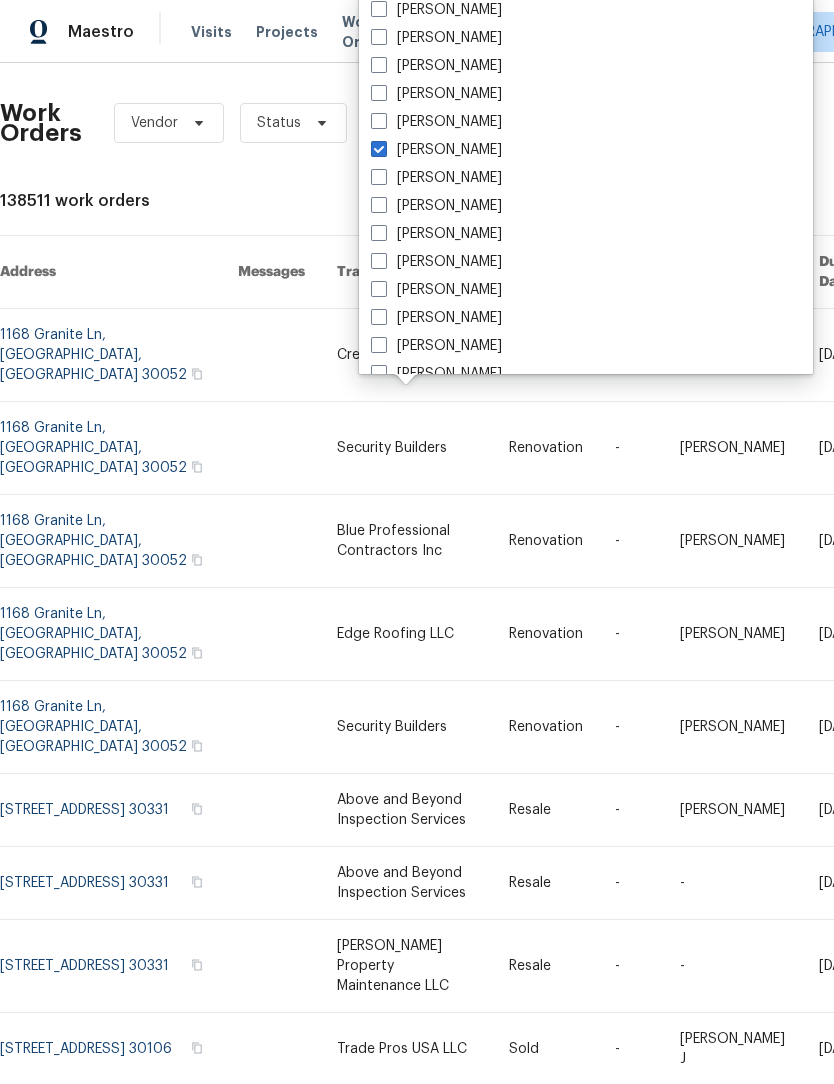 checkbox on "true" 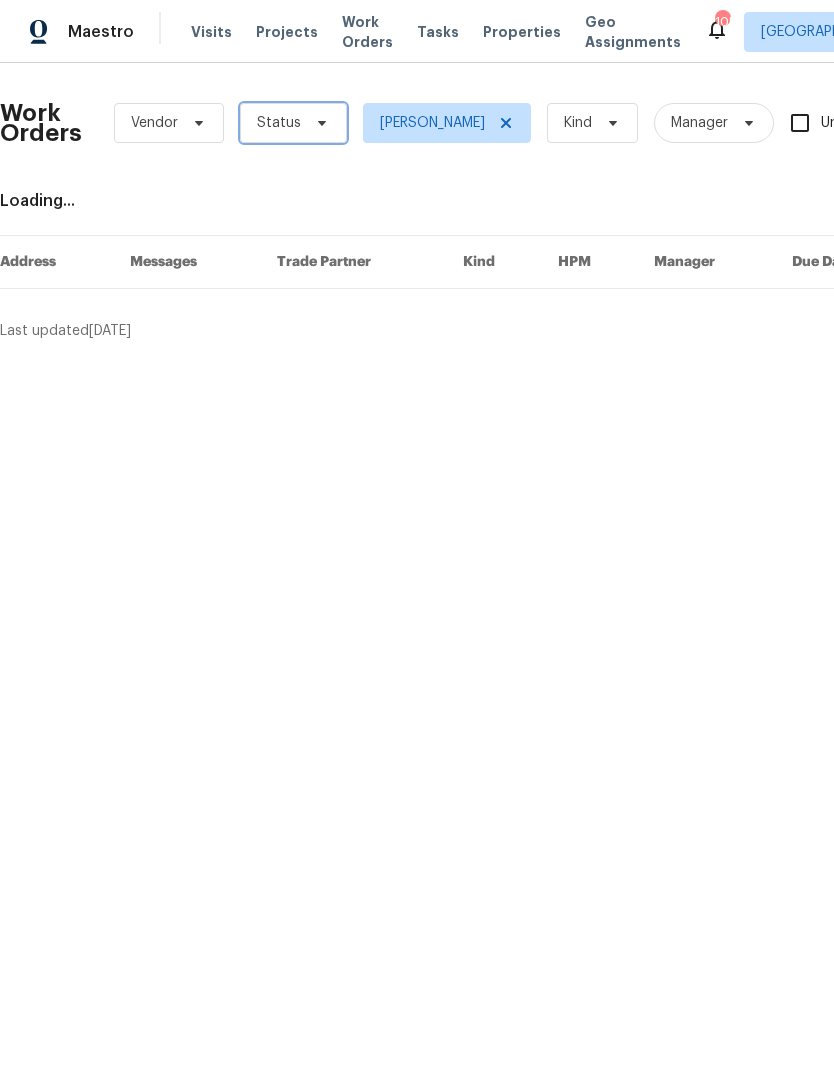 click on "Status" at bounding box center (293, 123) 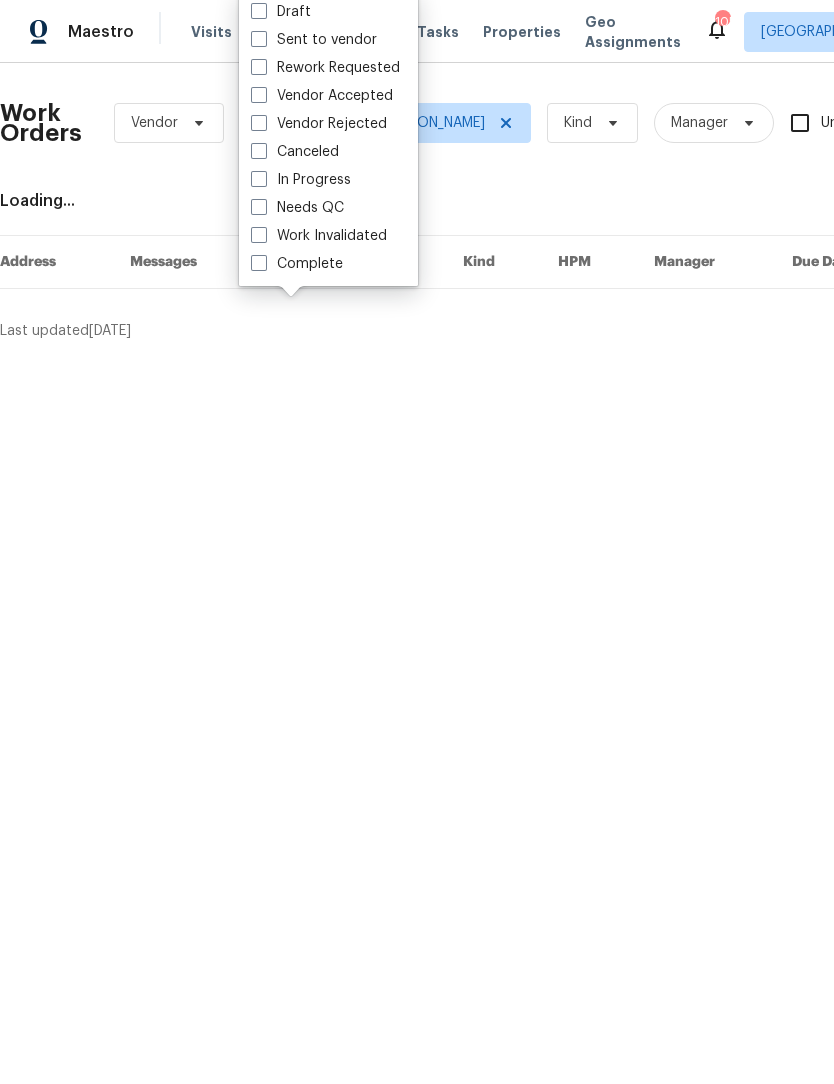 click at bounding box center [259, 207] 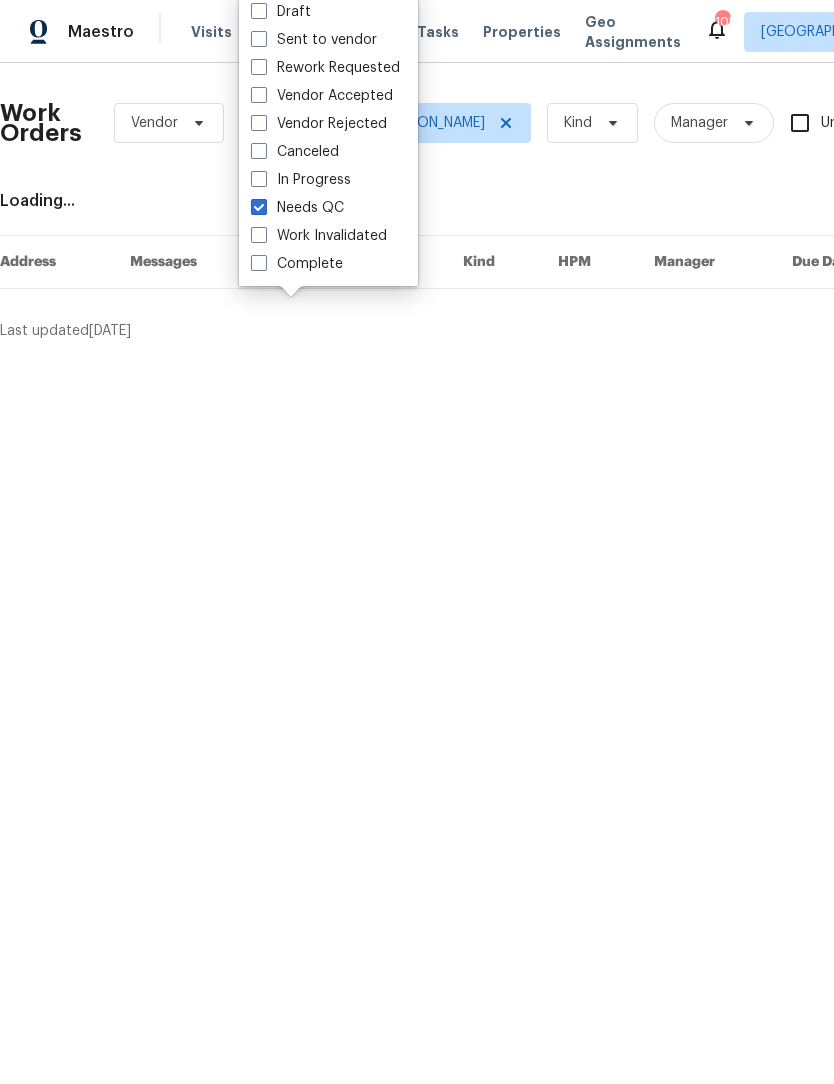 checkbox on "true" 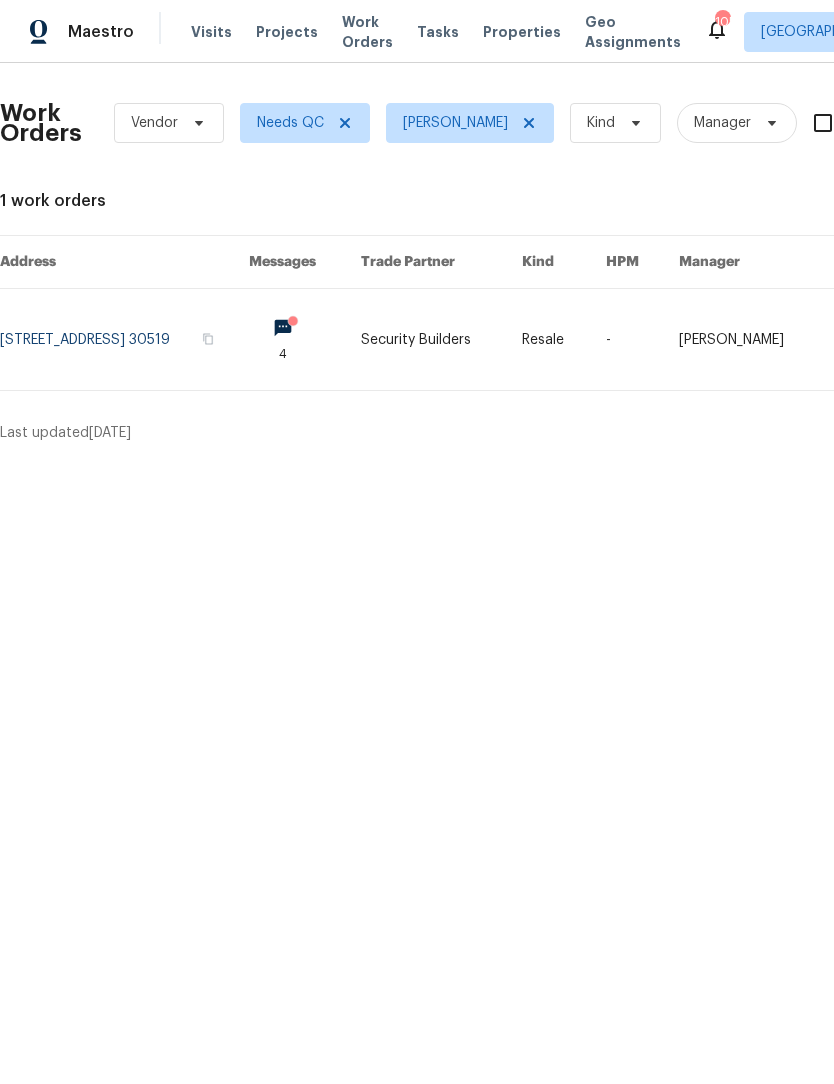 click at bounding box center [124, 339] 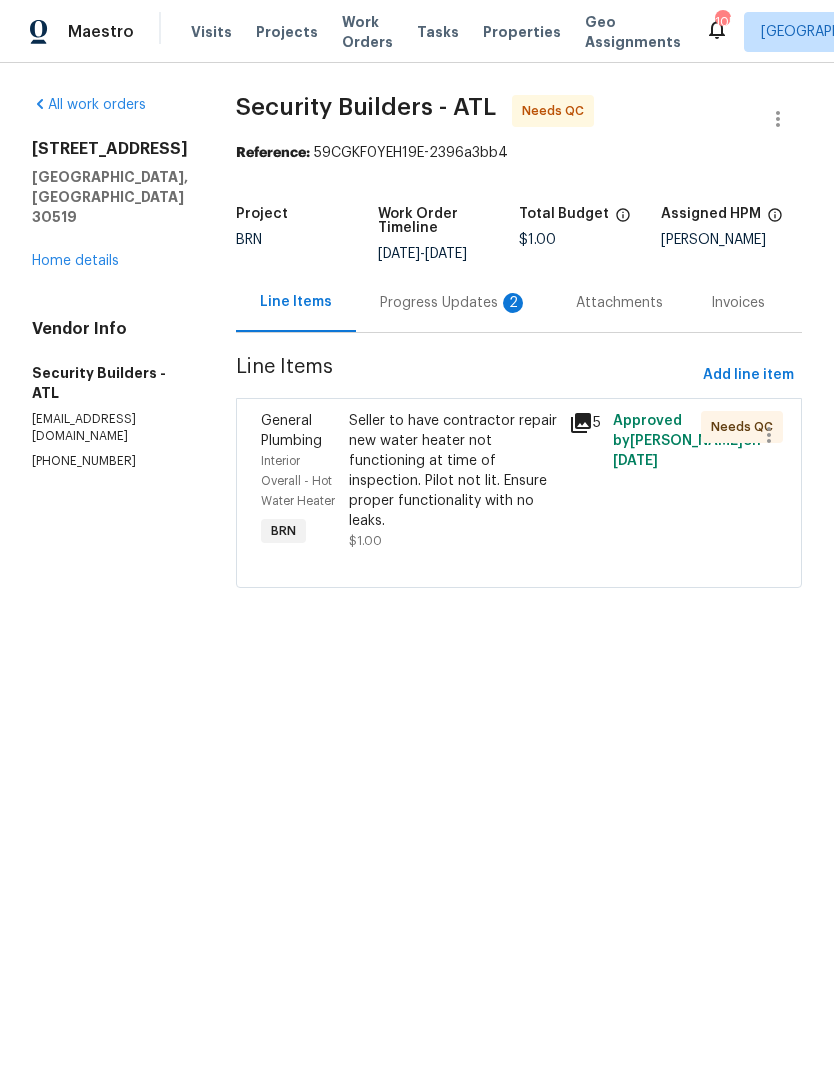 click on "Seller to have contractor repair new water heater not functioning at time of inspection. Pilot not lit. Ensure proper functionality with no leaks." at bounding box center [453, 471] 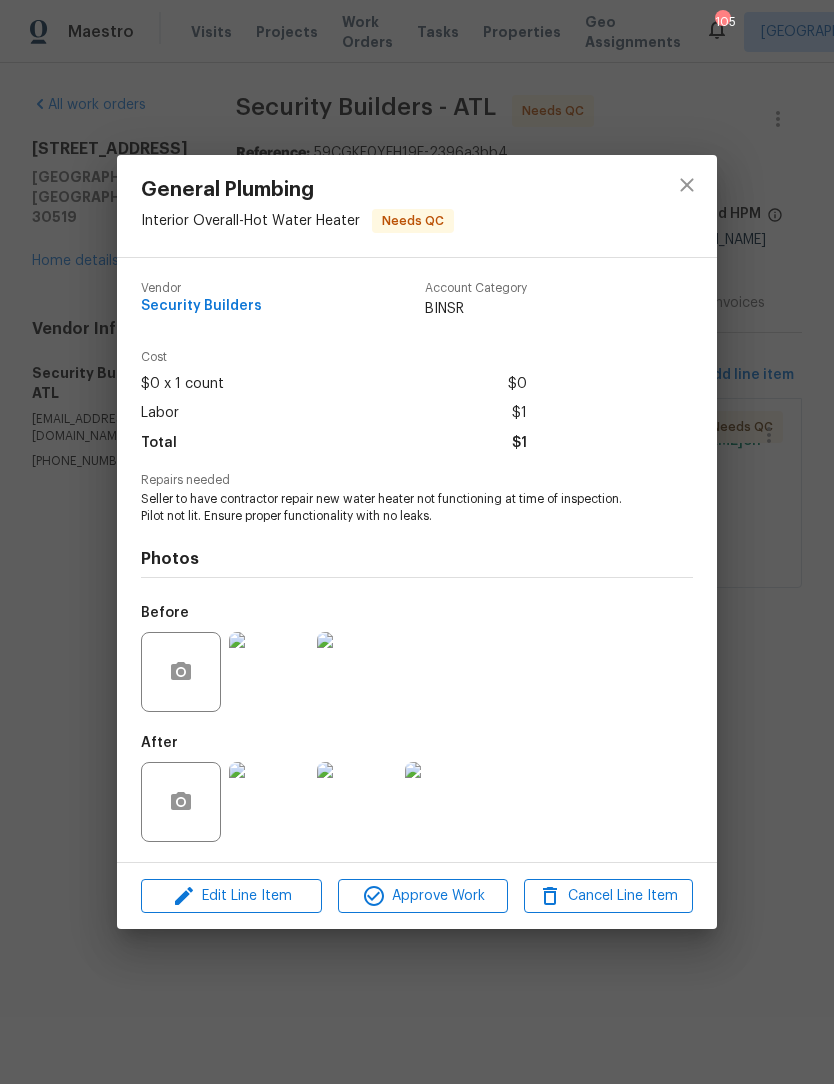 click at bounding box center [269, 802] 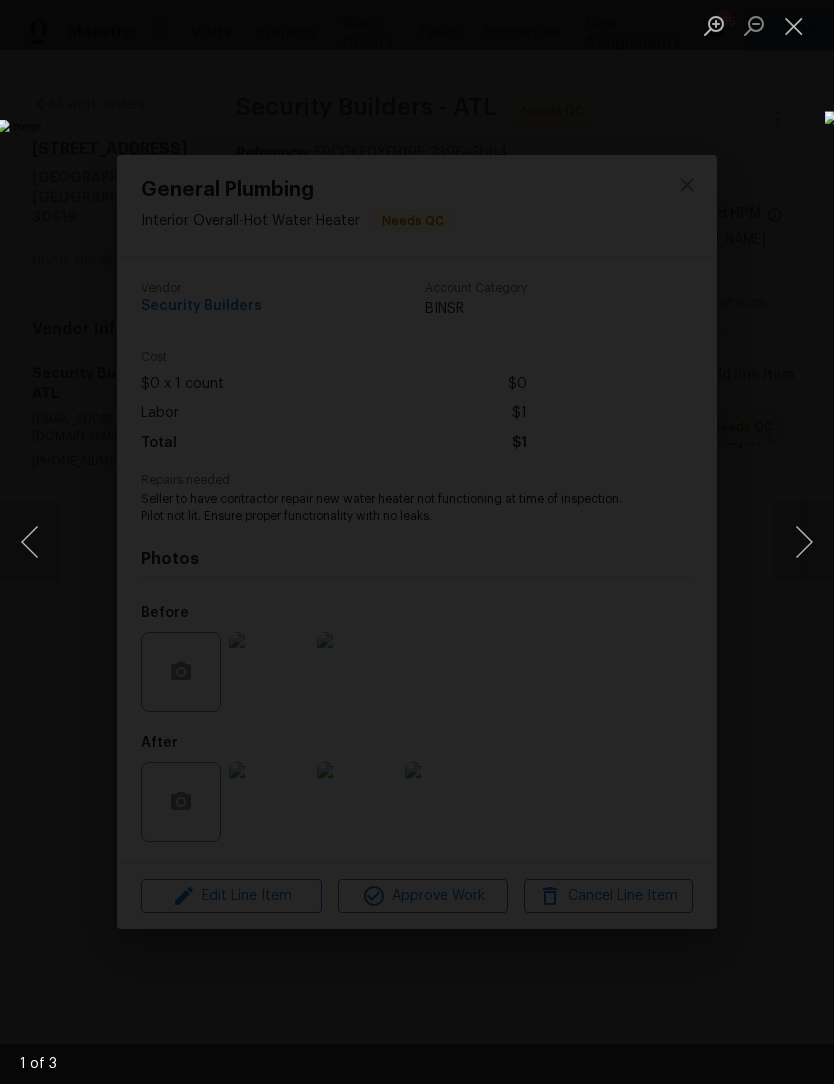 click at bounding box center [804, 542] 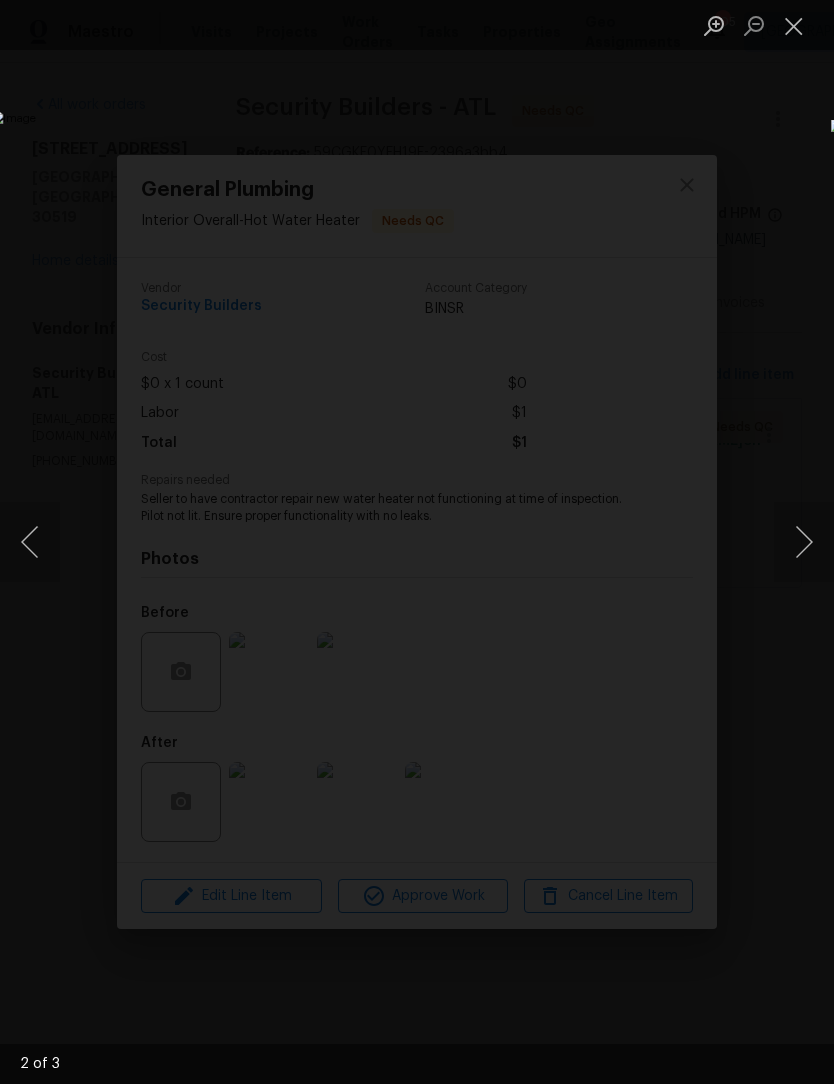 click at bounding box center (804, 542) 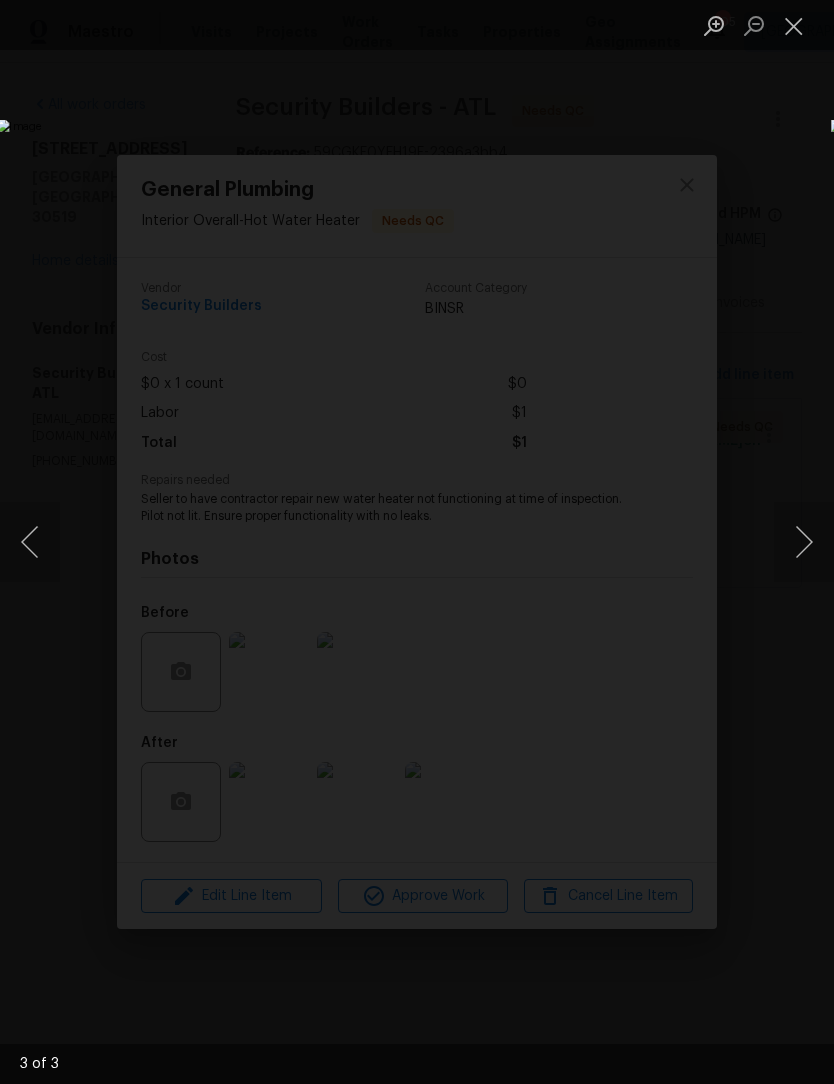 click at bounding box center (804, 542) 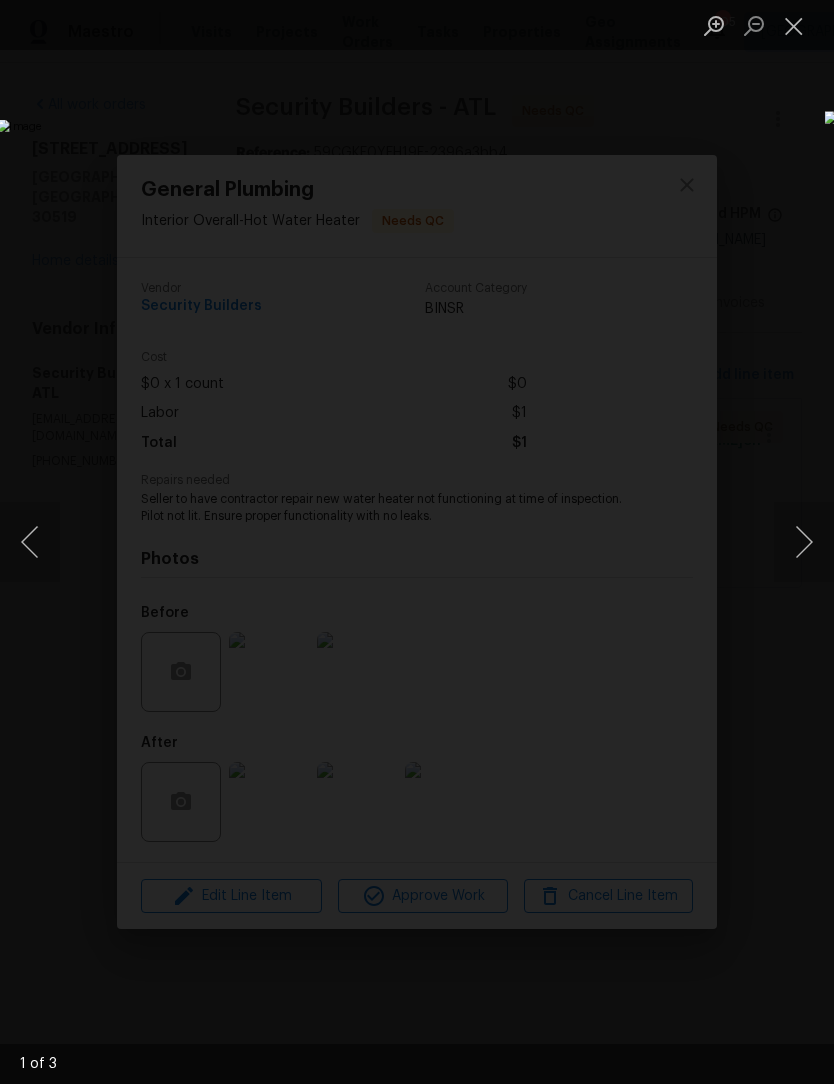click at bounding box center [804, 542] 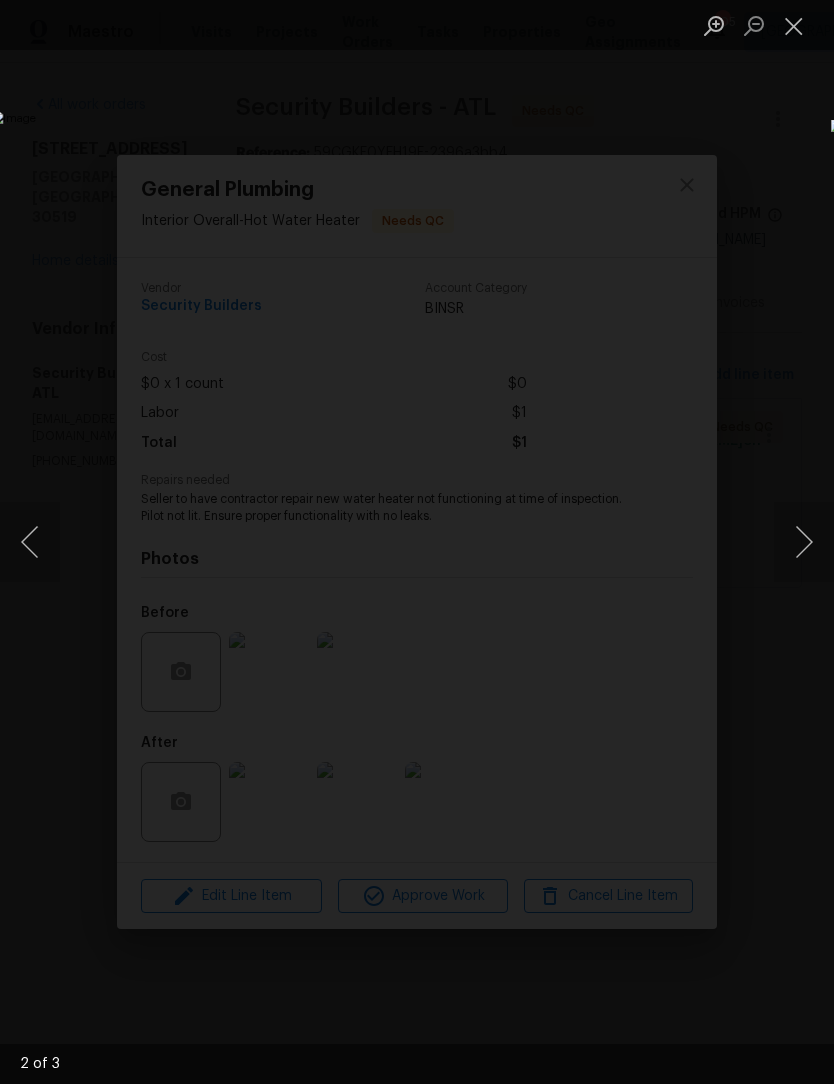 click at bounding box center (804, 542) 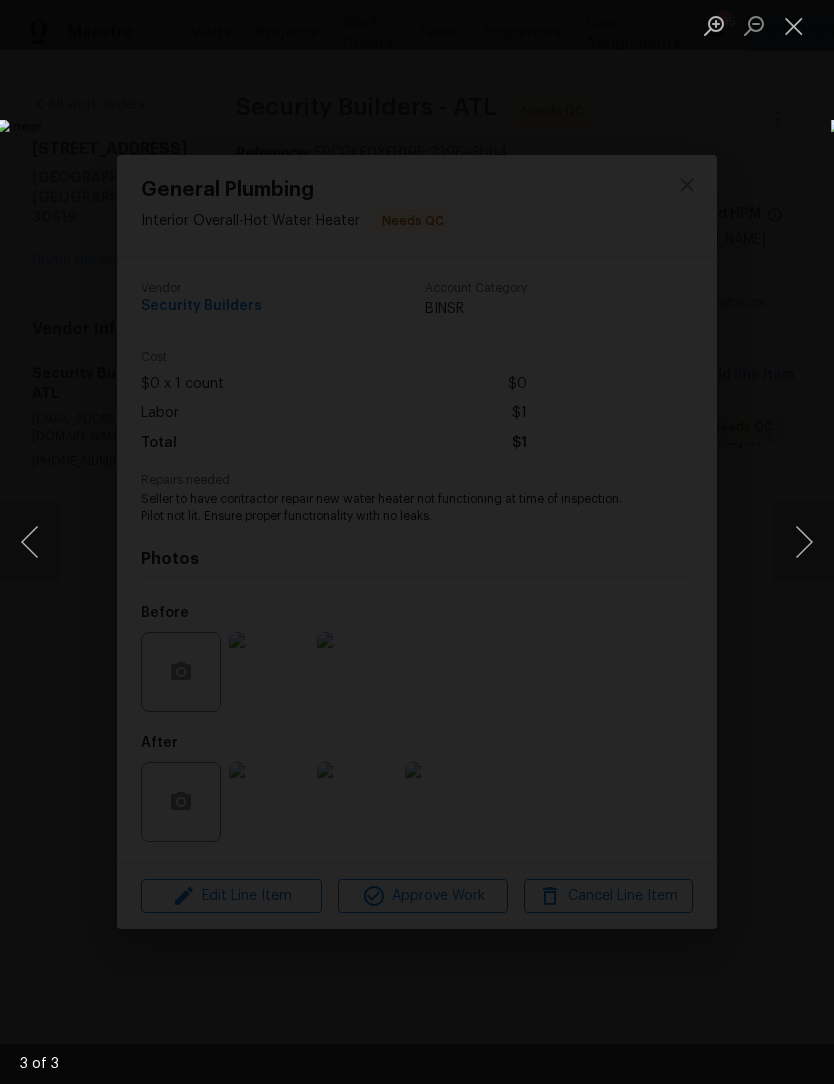 click at bounding box center [804, 542] 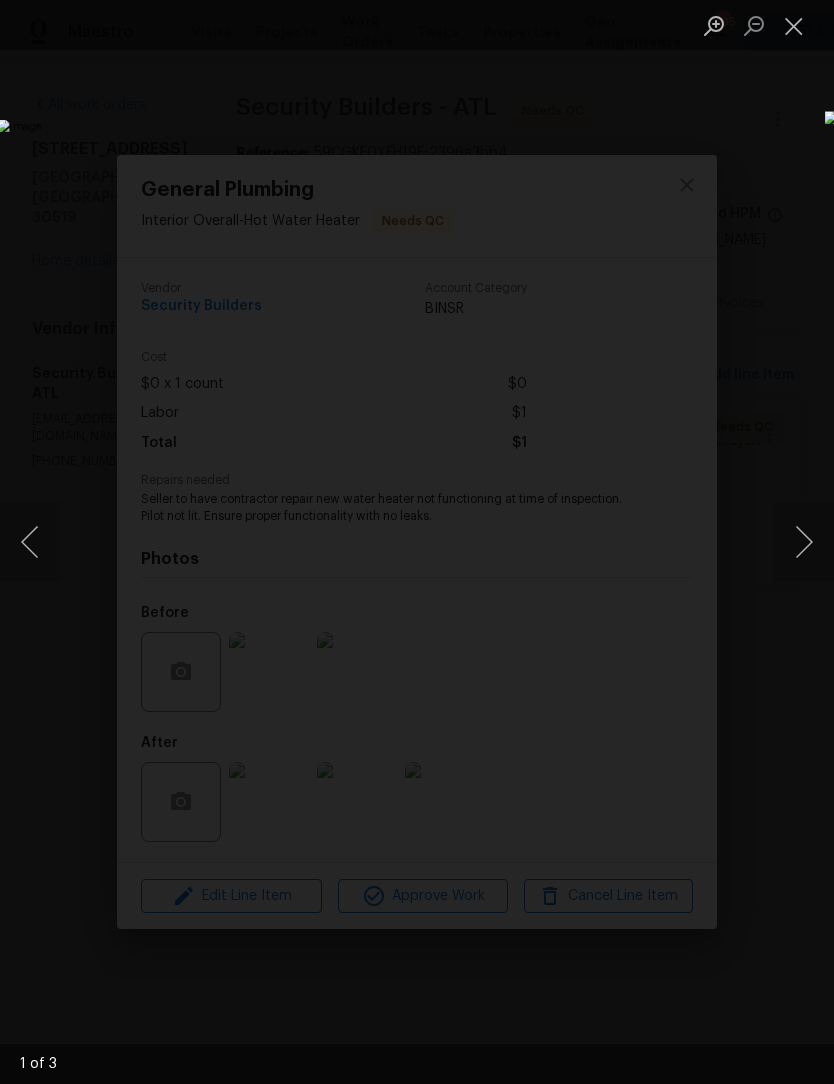 click at bounding box center [804, 542] 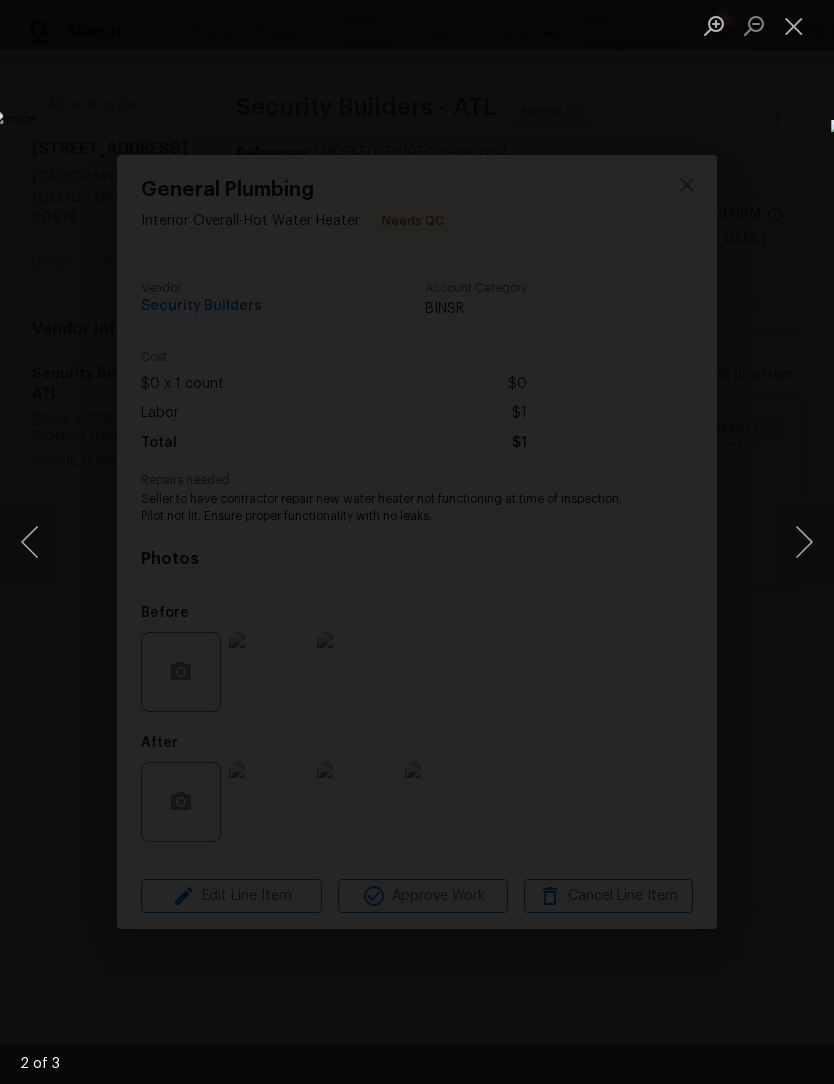 click at bounding box center (794, 25) 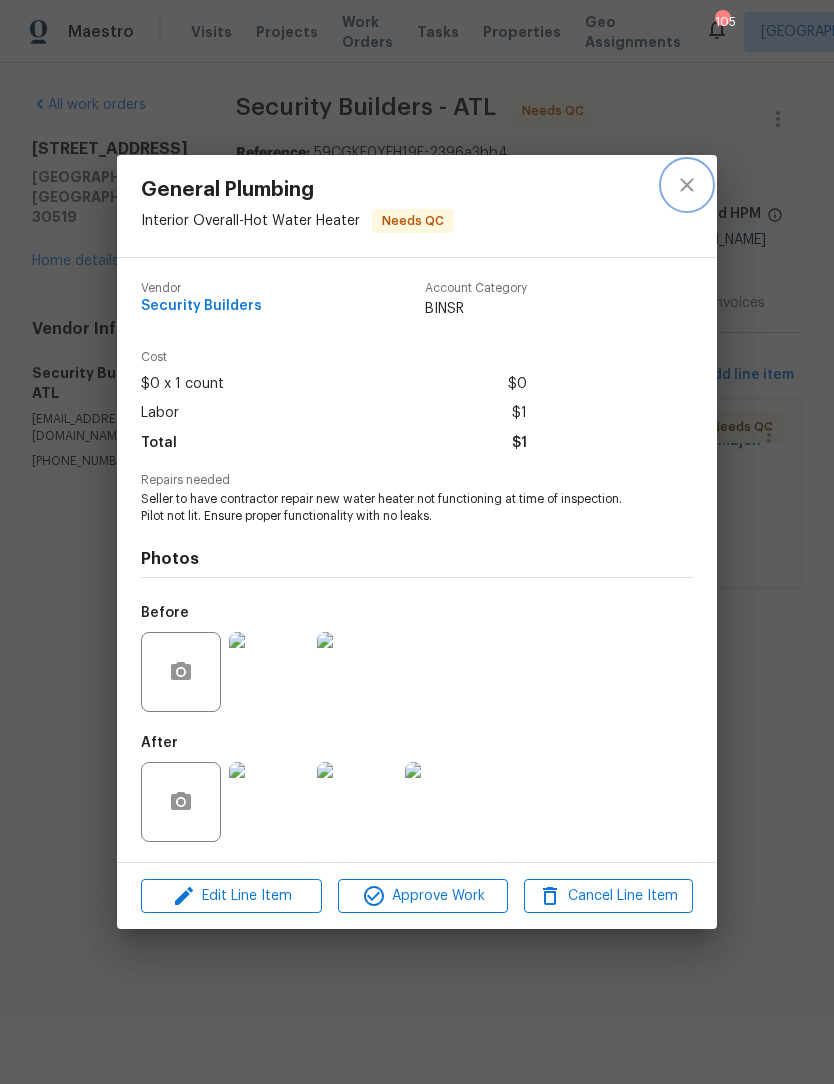 click 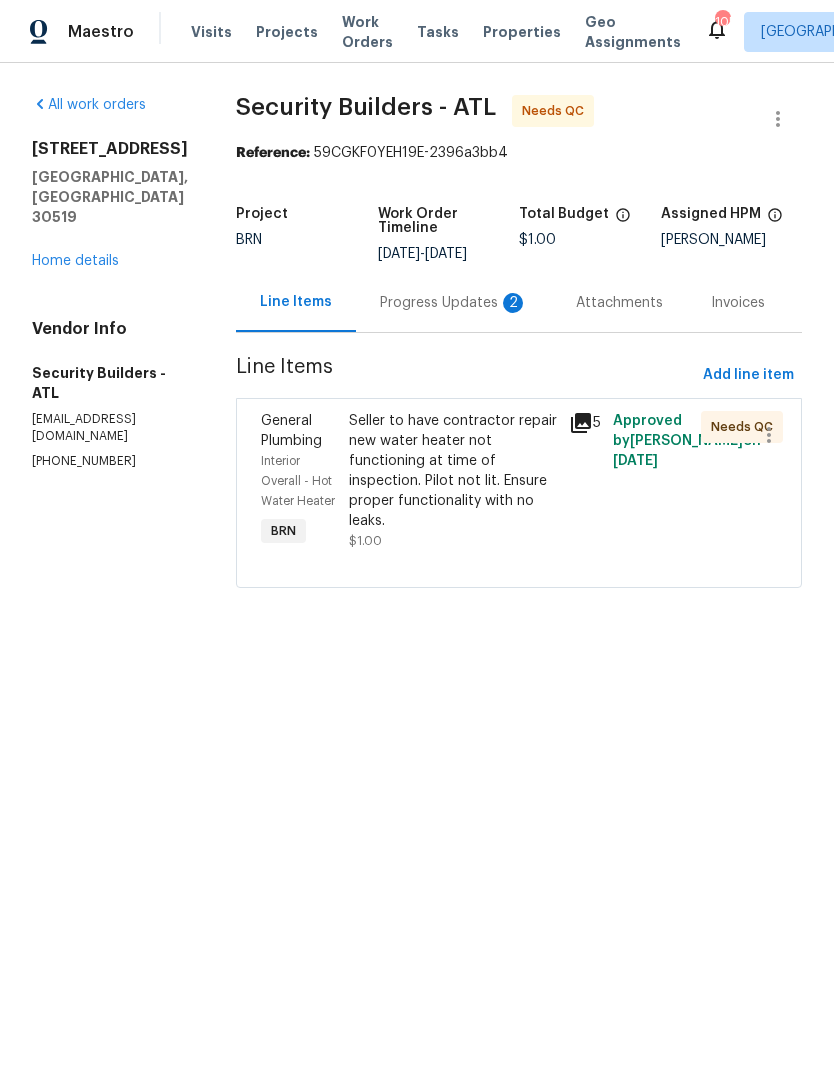 click on "Progress Updates 2" at bounding box center [454, 303] 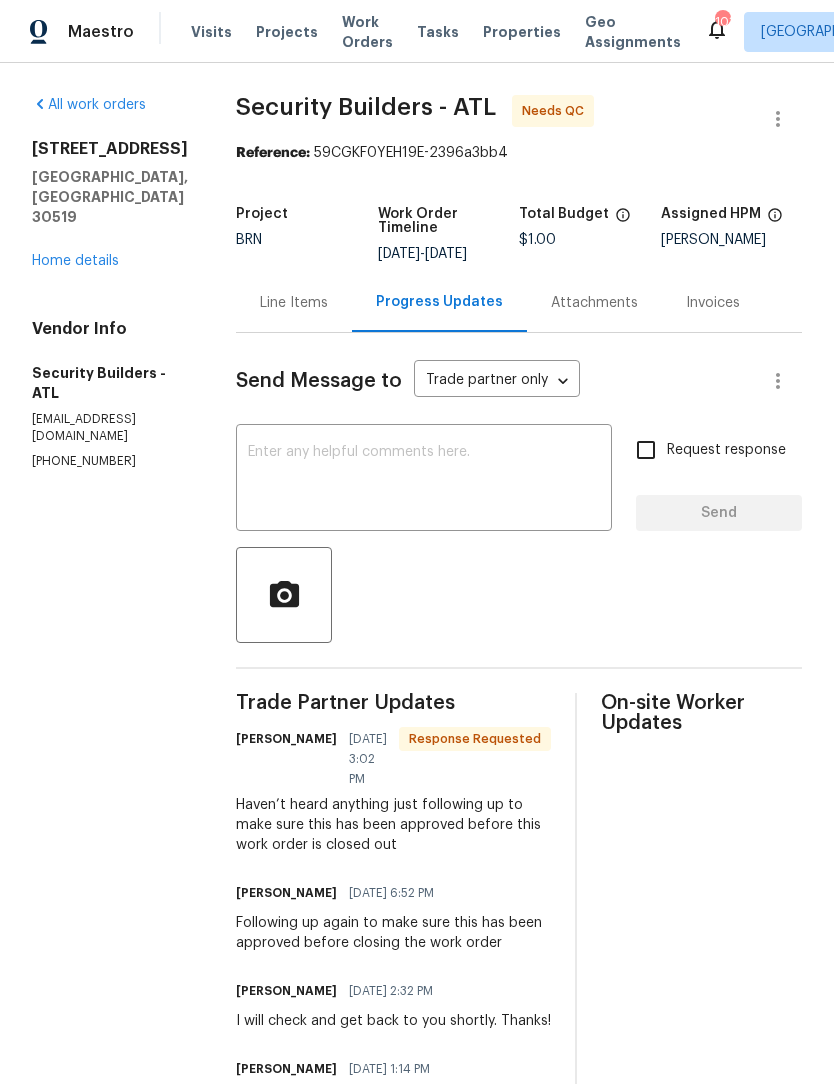 scroll, scrollTop: 0, scrollLeft: 0, axis: both 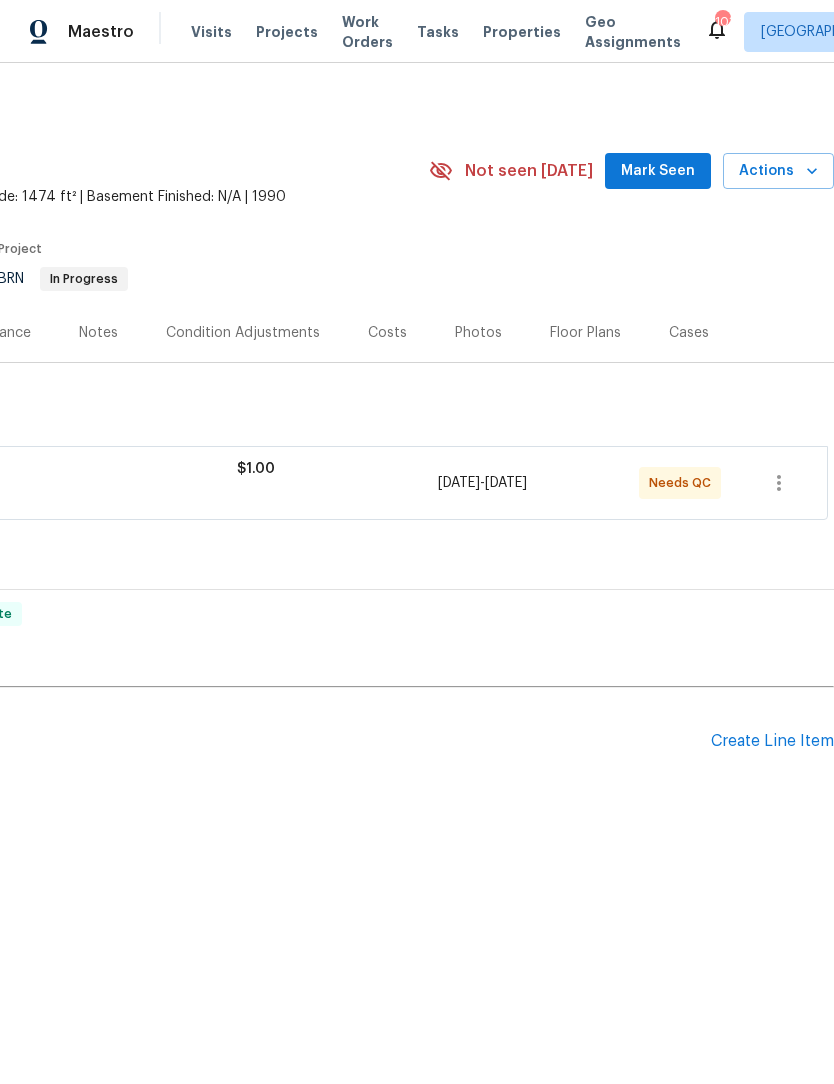click on "Mark Seen" at bounding box center [658, 171] 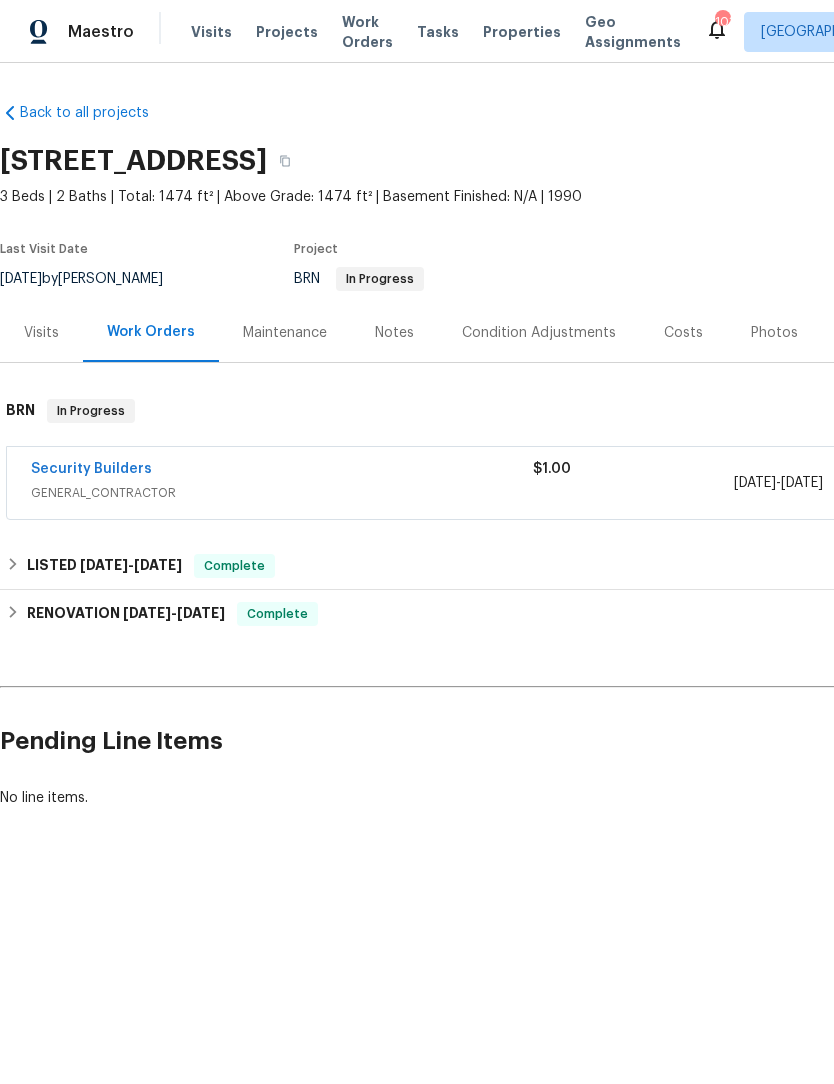 scroll, scrollTop: 0, scrollLeft: 0, axis: both 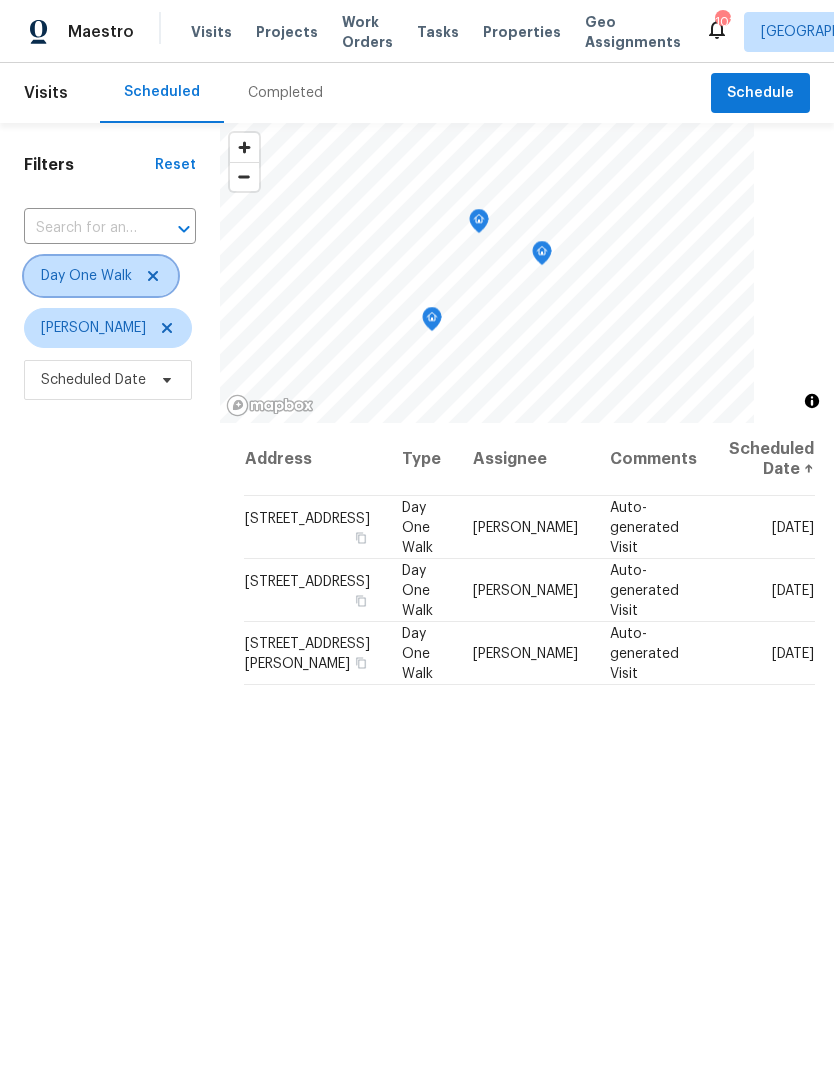 click 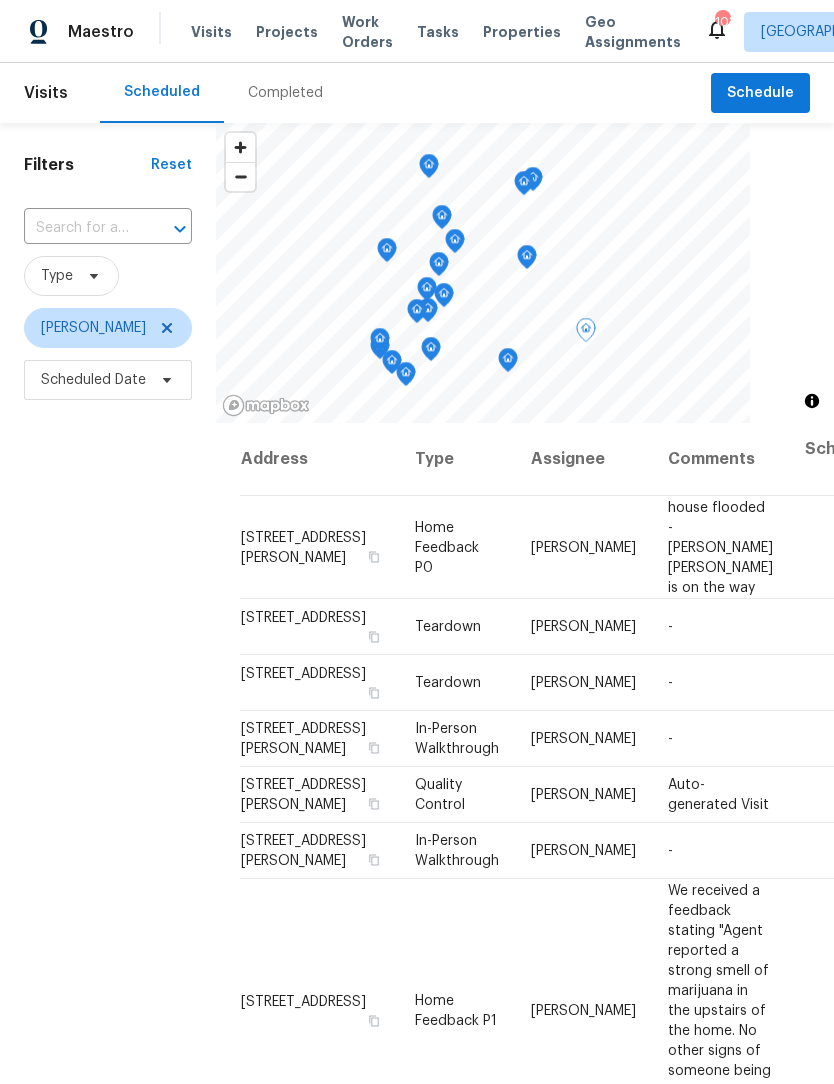 click 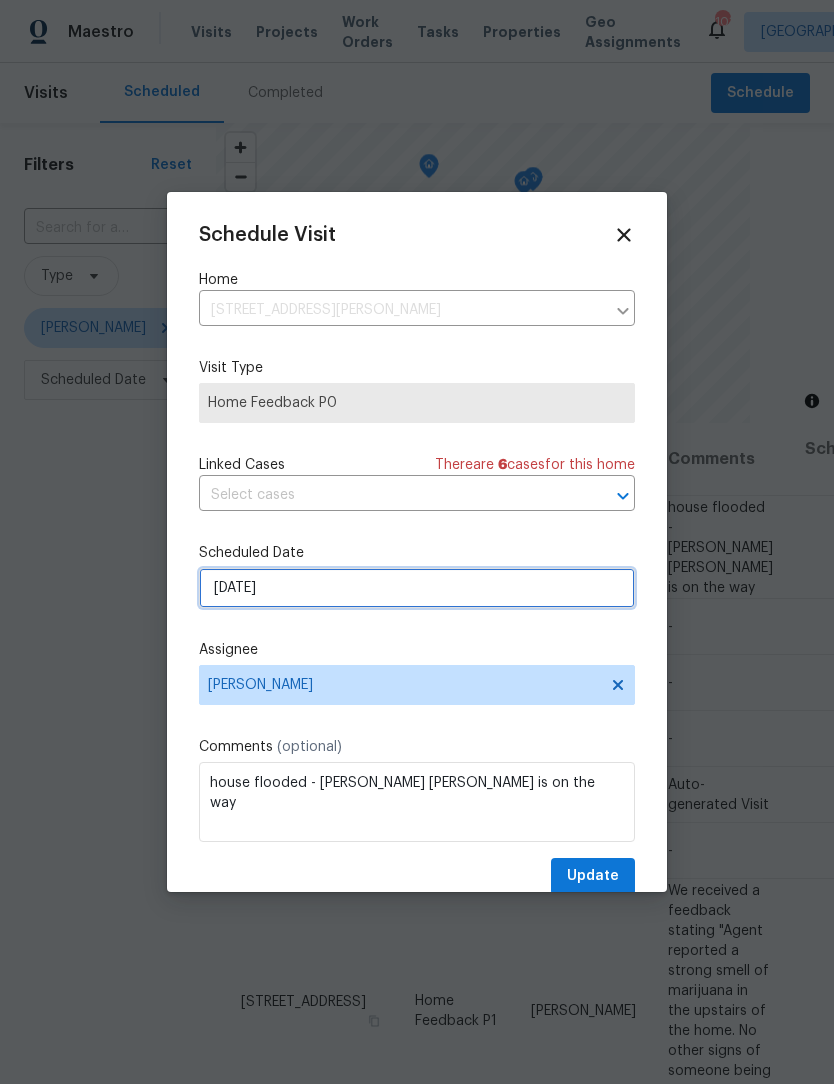 click on "[DATE]" at bounding box center [417, 588] 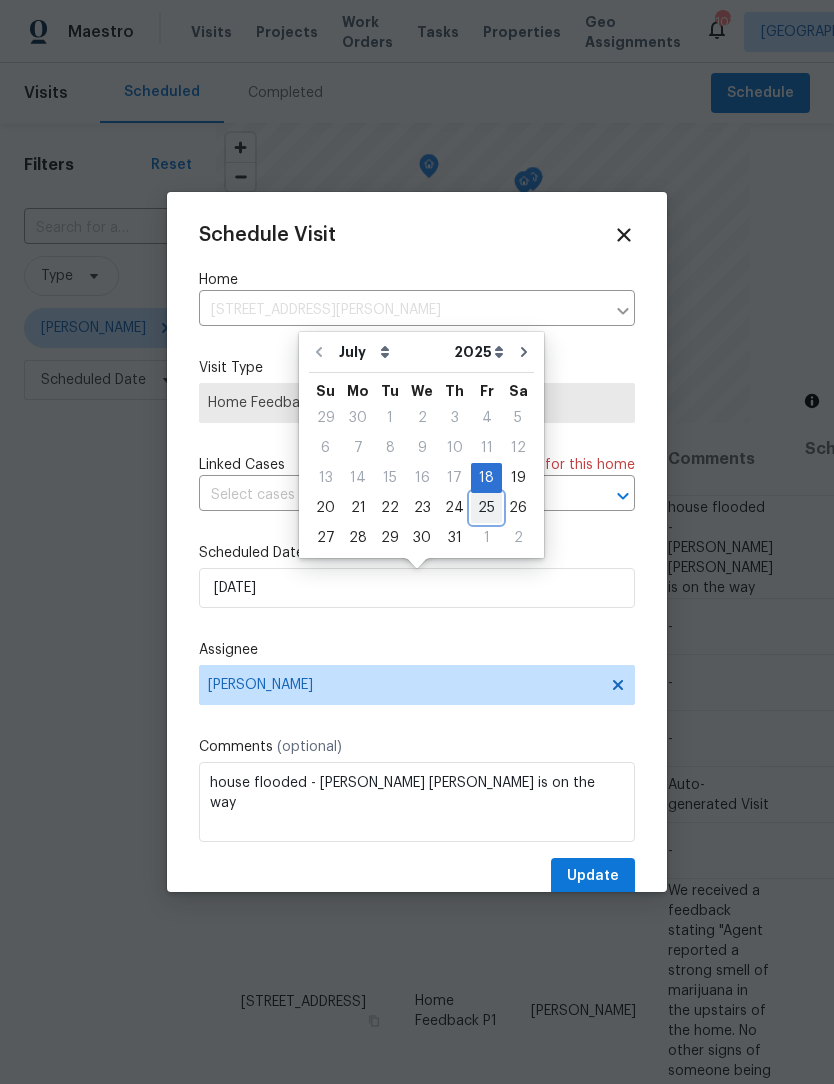 click on "25" at bounding box center [486, 508] 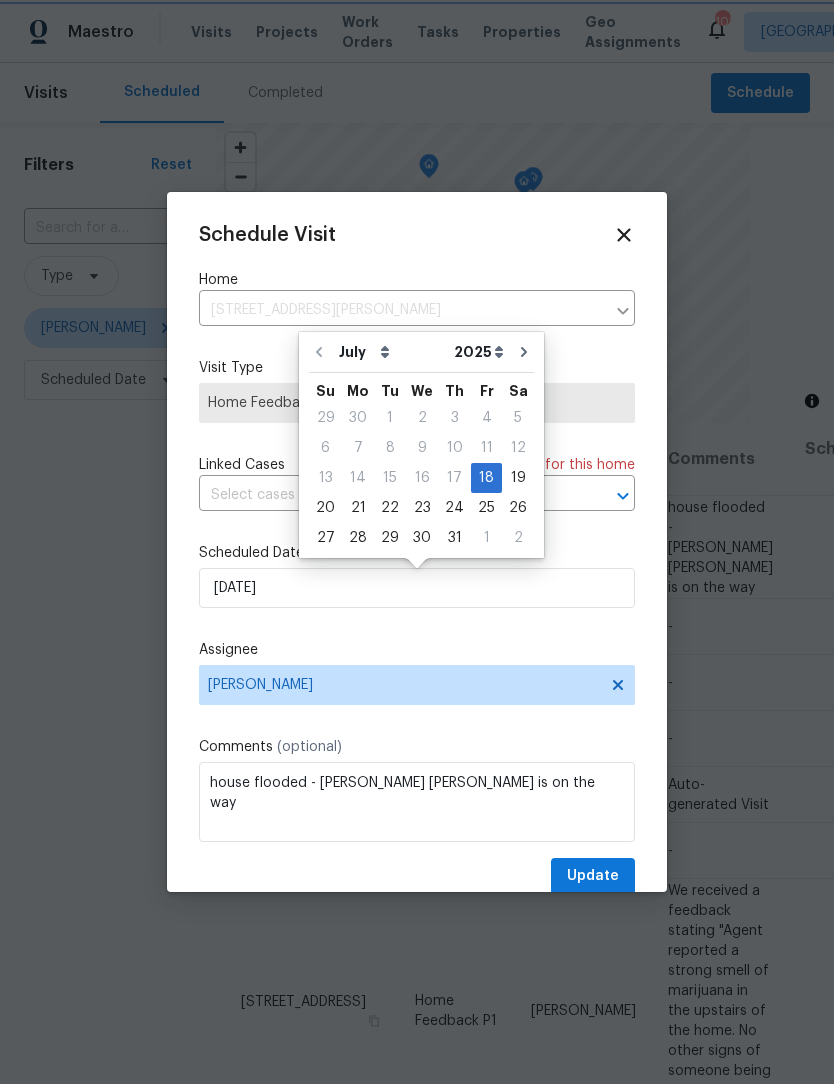 type on "[DATE]" 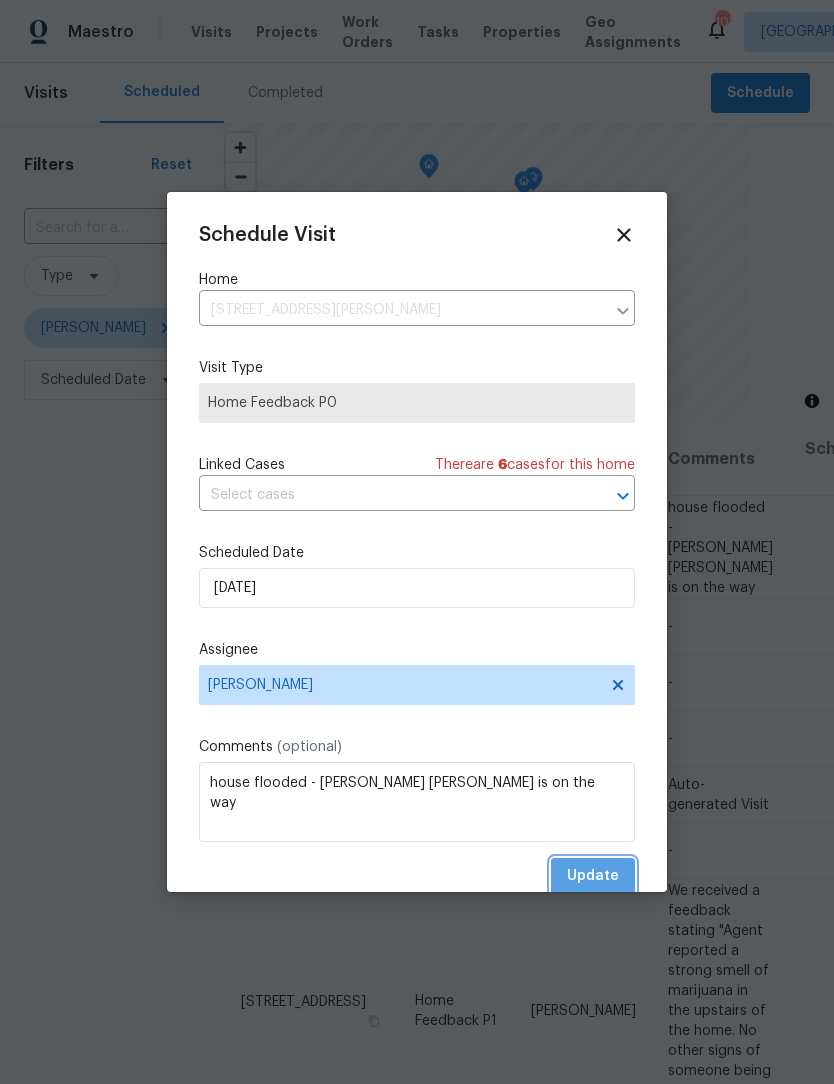 click on "Update" at bounding box center [593, 876] 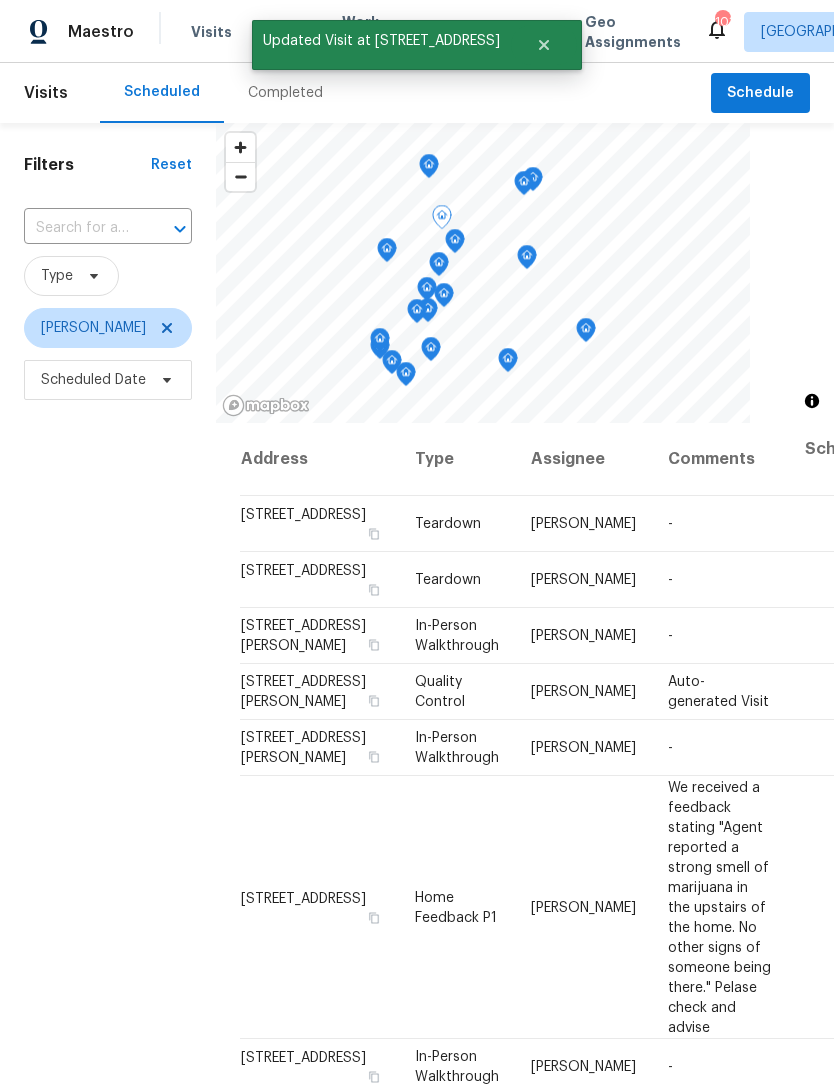 click 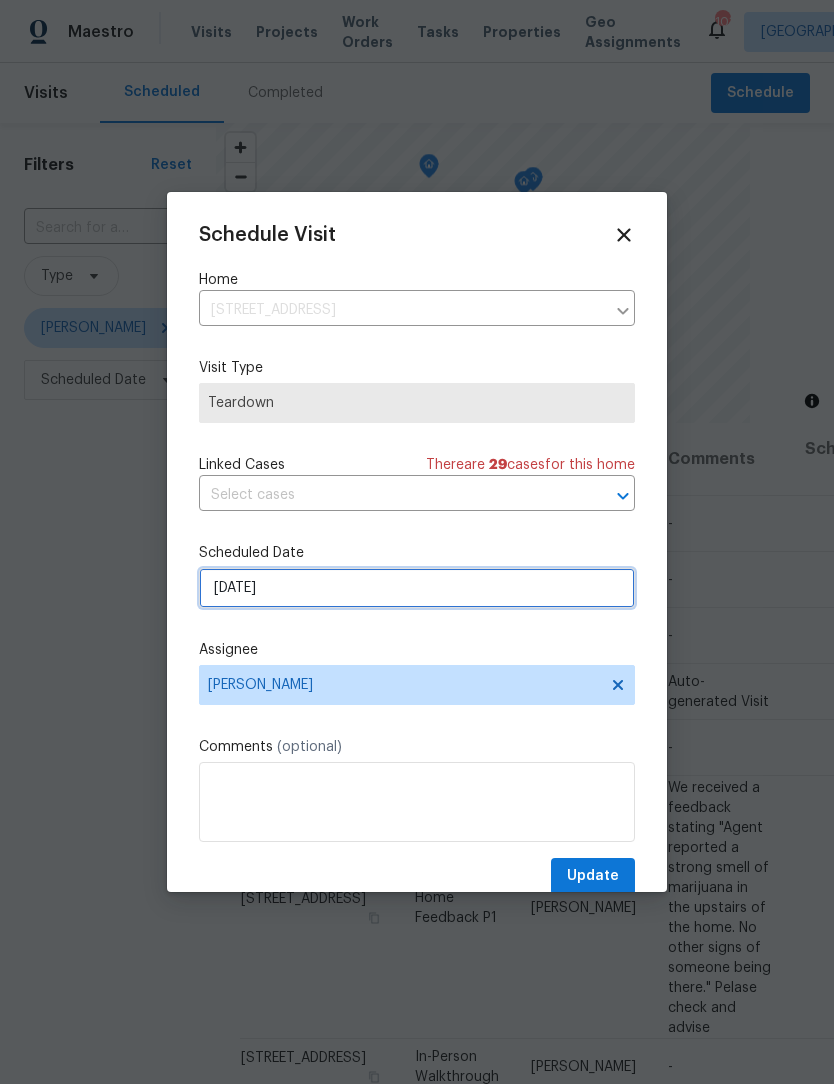 click on "[DATE]" at bounding box center (417, 588) 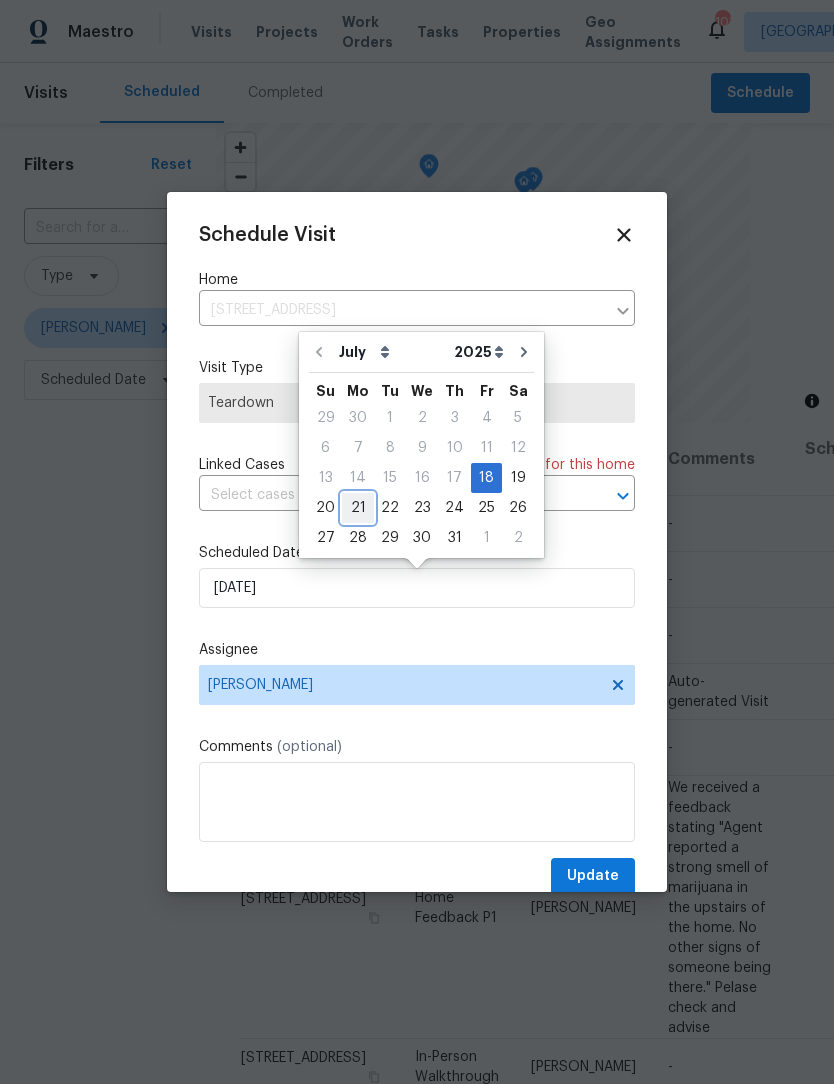 click on "21" at bounding box center (358, 508) 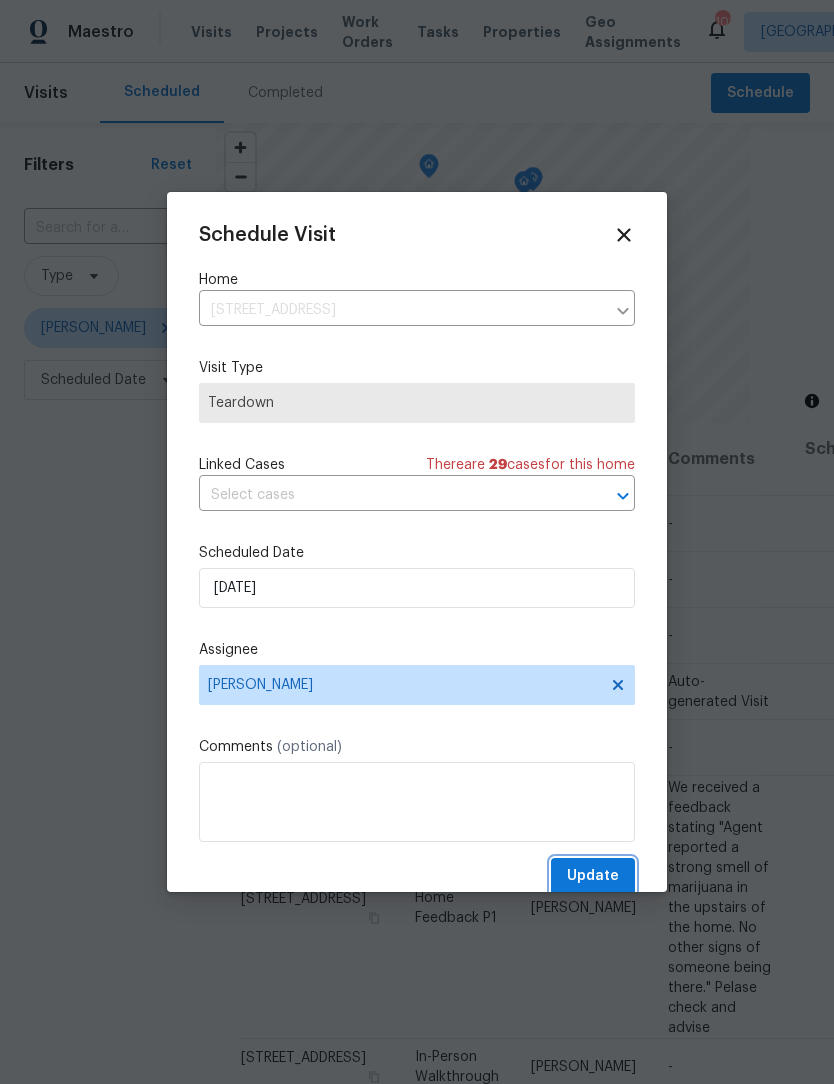 click on "Update" at bounding box center (593, 876) 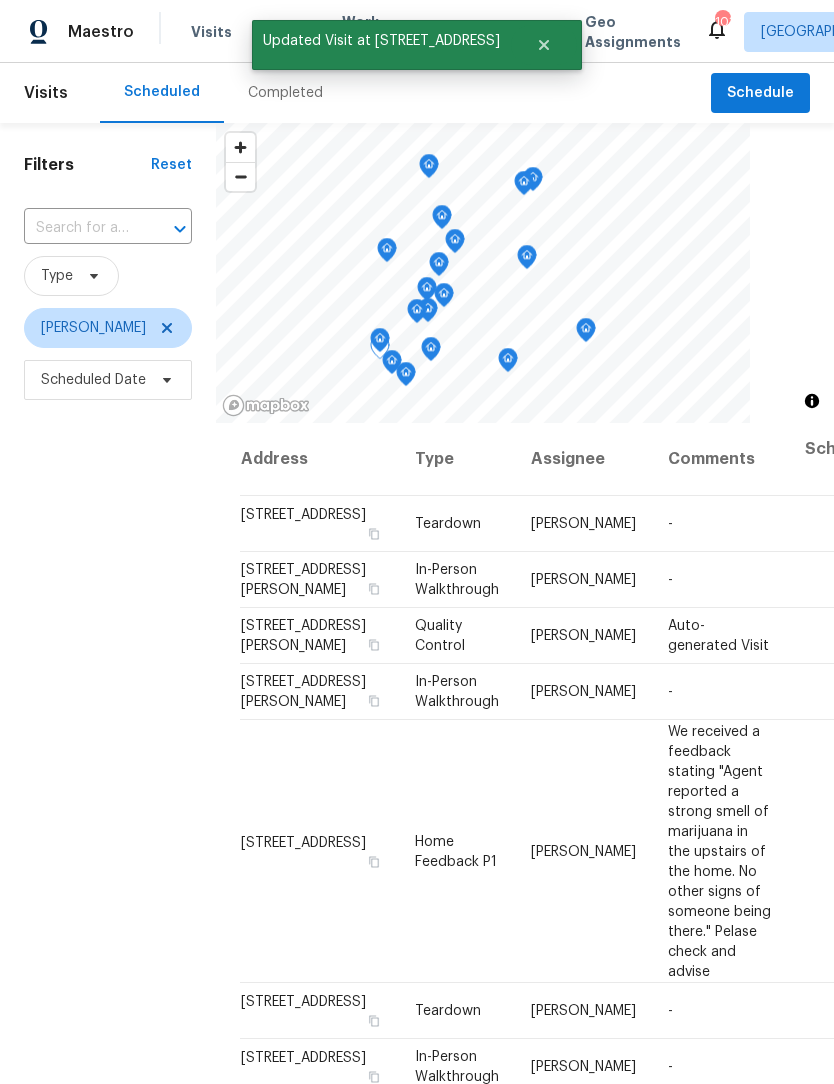 click 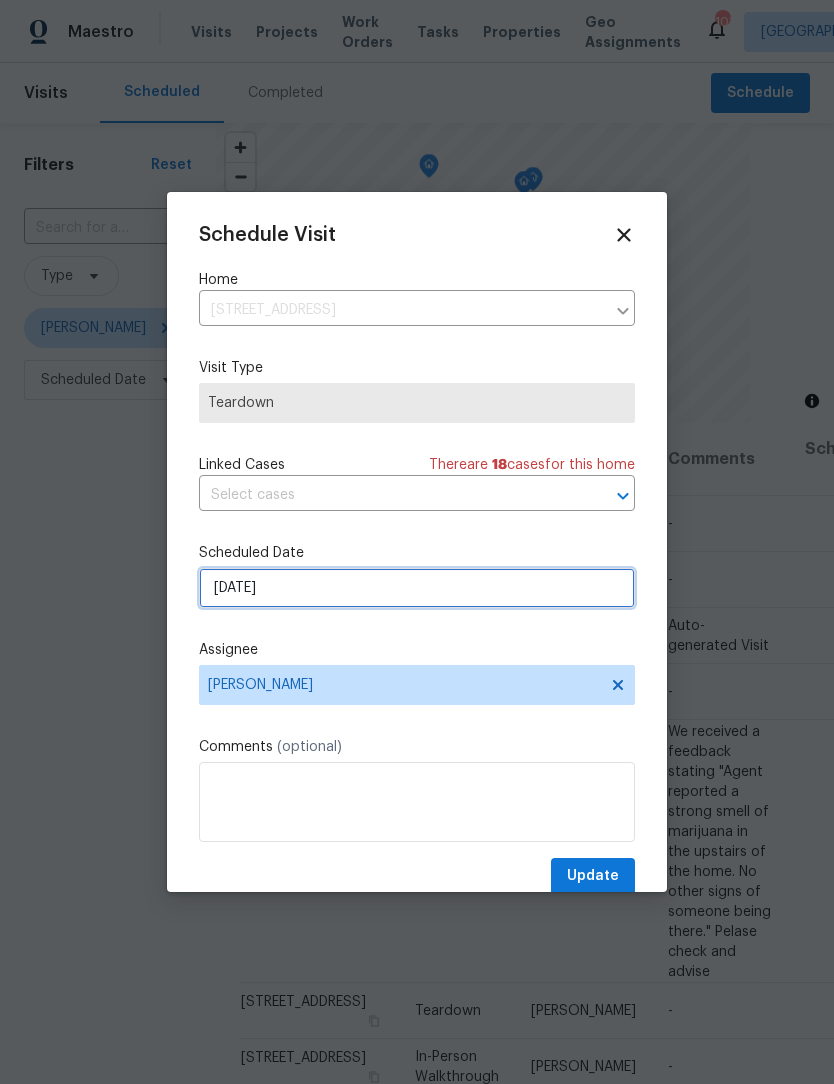 click on "[DATE]" at bounding box center [417, 588] 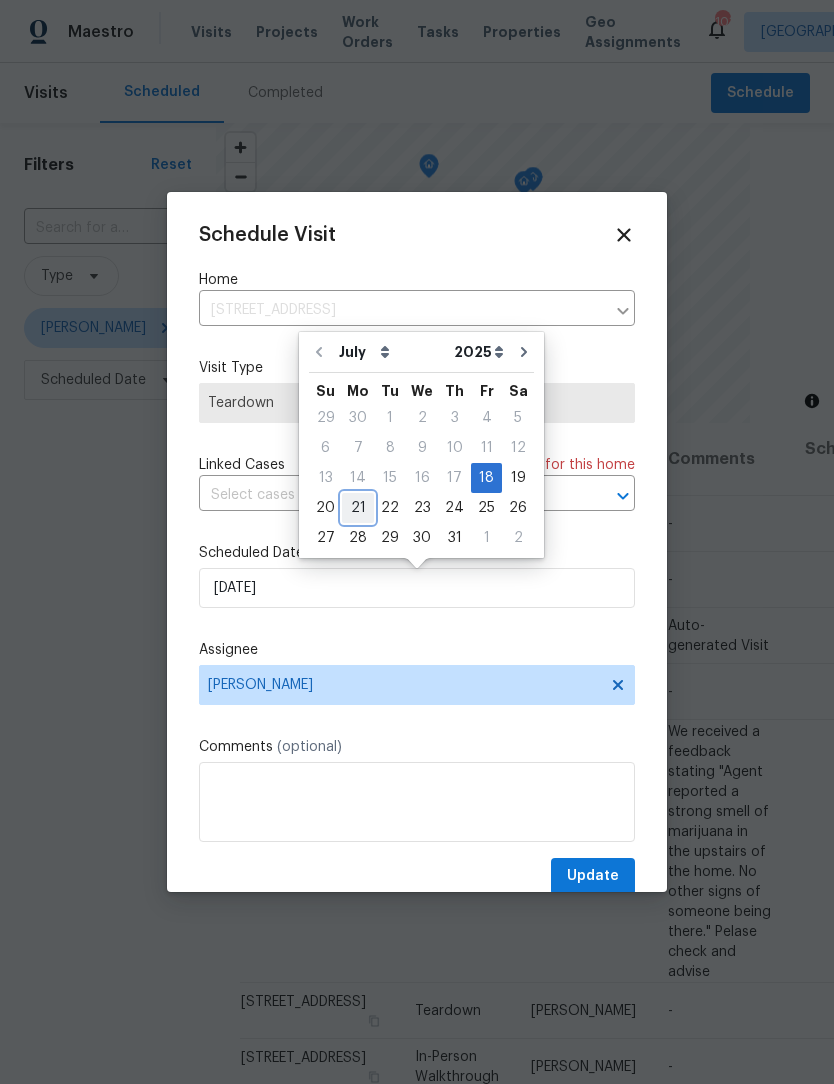 click on "21" at bounding box center (358, 508) 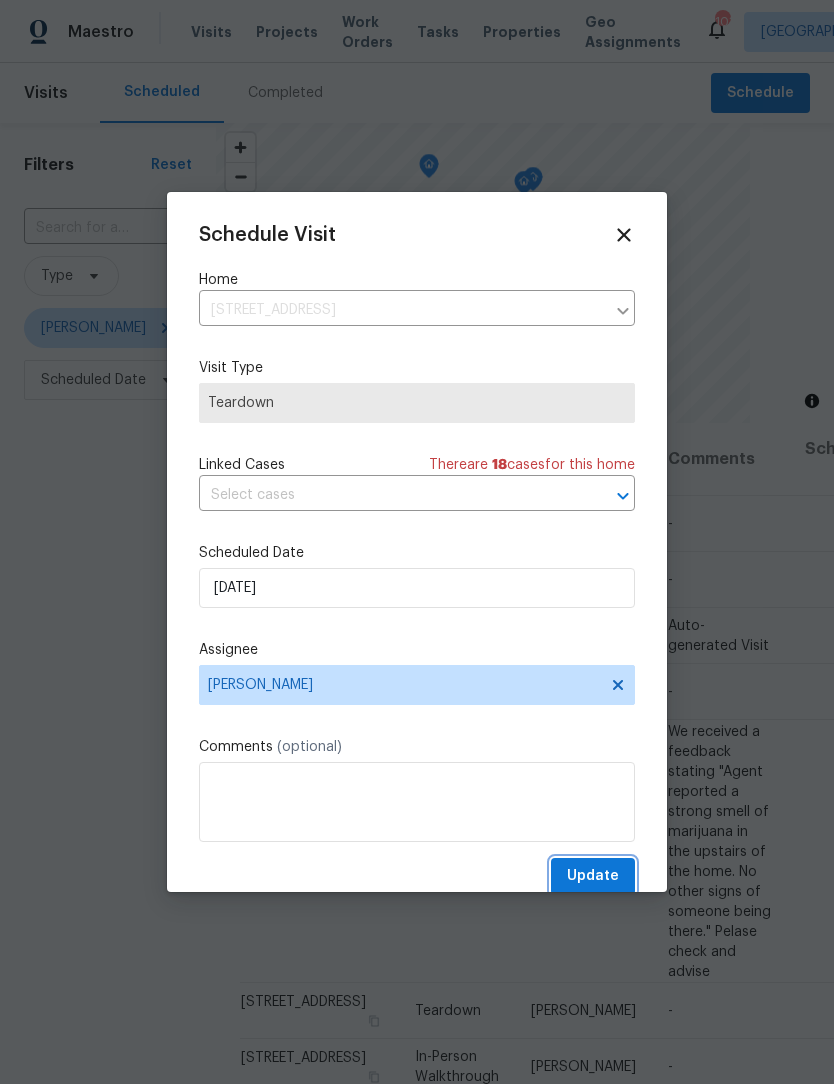 click on "Update" at bounding box center (593, 876) 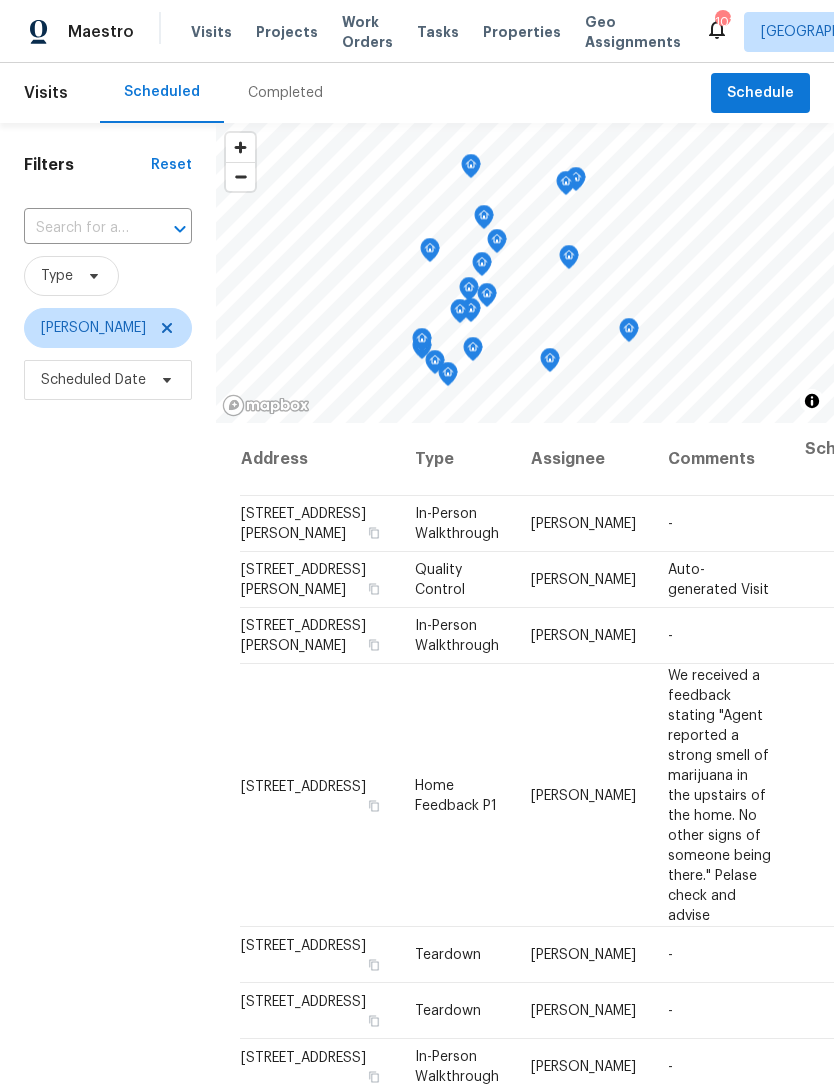 scroll, scrollTop: 0, scrollLeft: 0, axis: both 